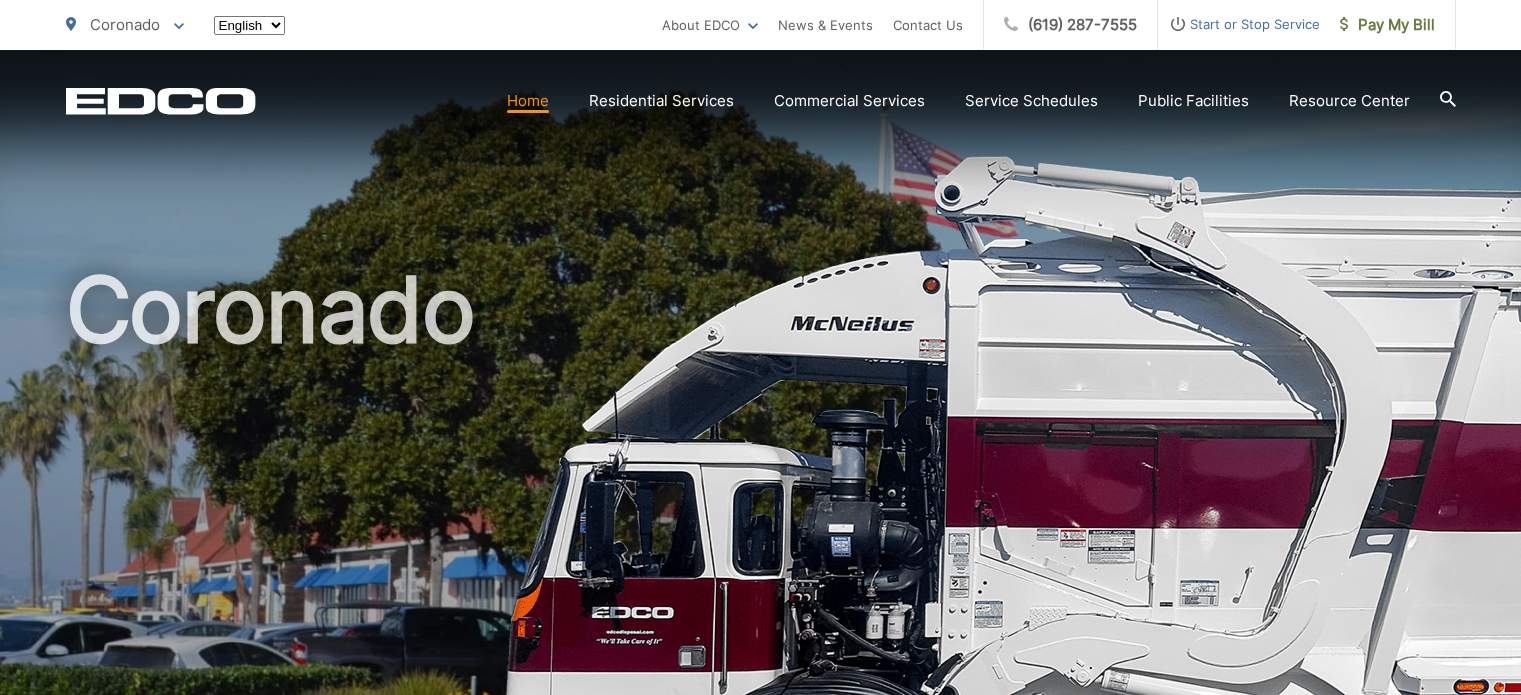 scroll, scrollTop: 0, scrollLeft: 0, axis: both 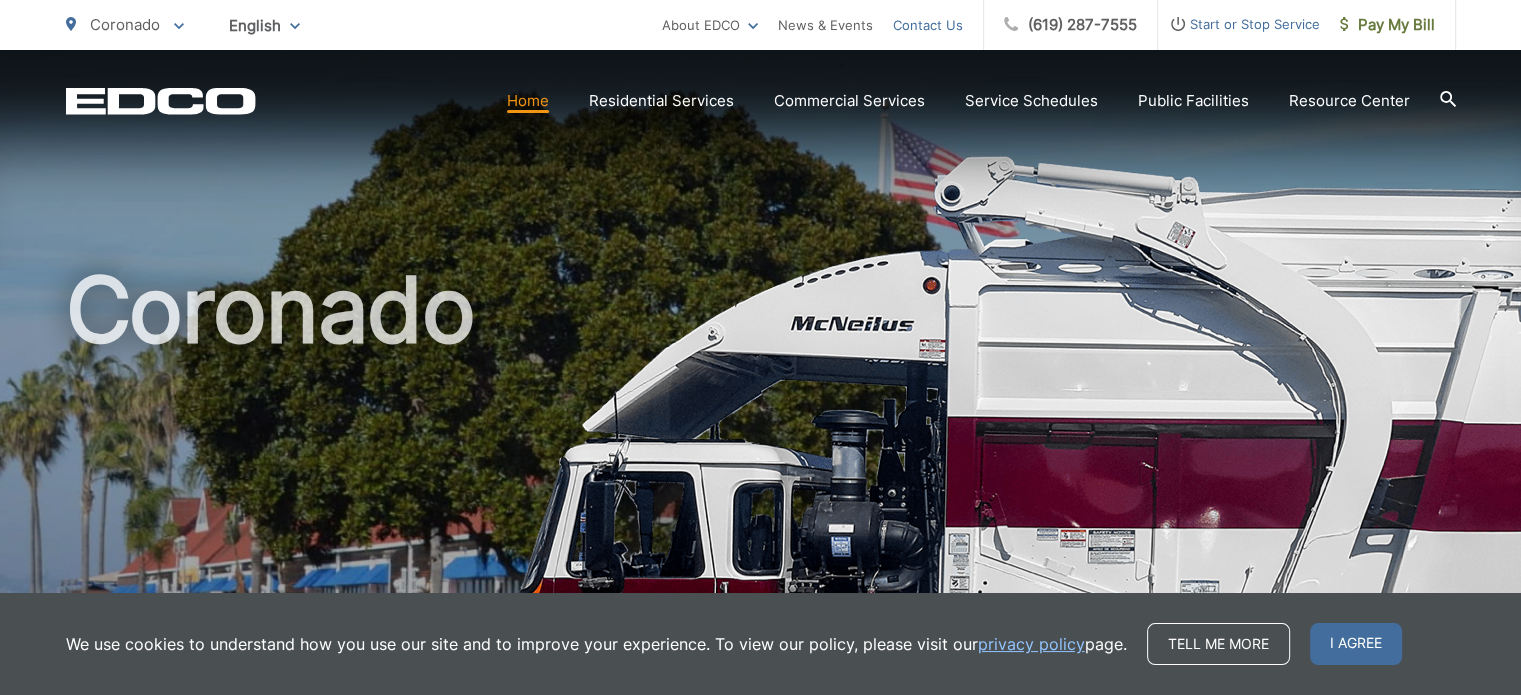 click on "Contact Us" at bounding box center [928, 25] 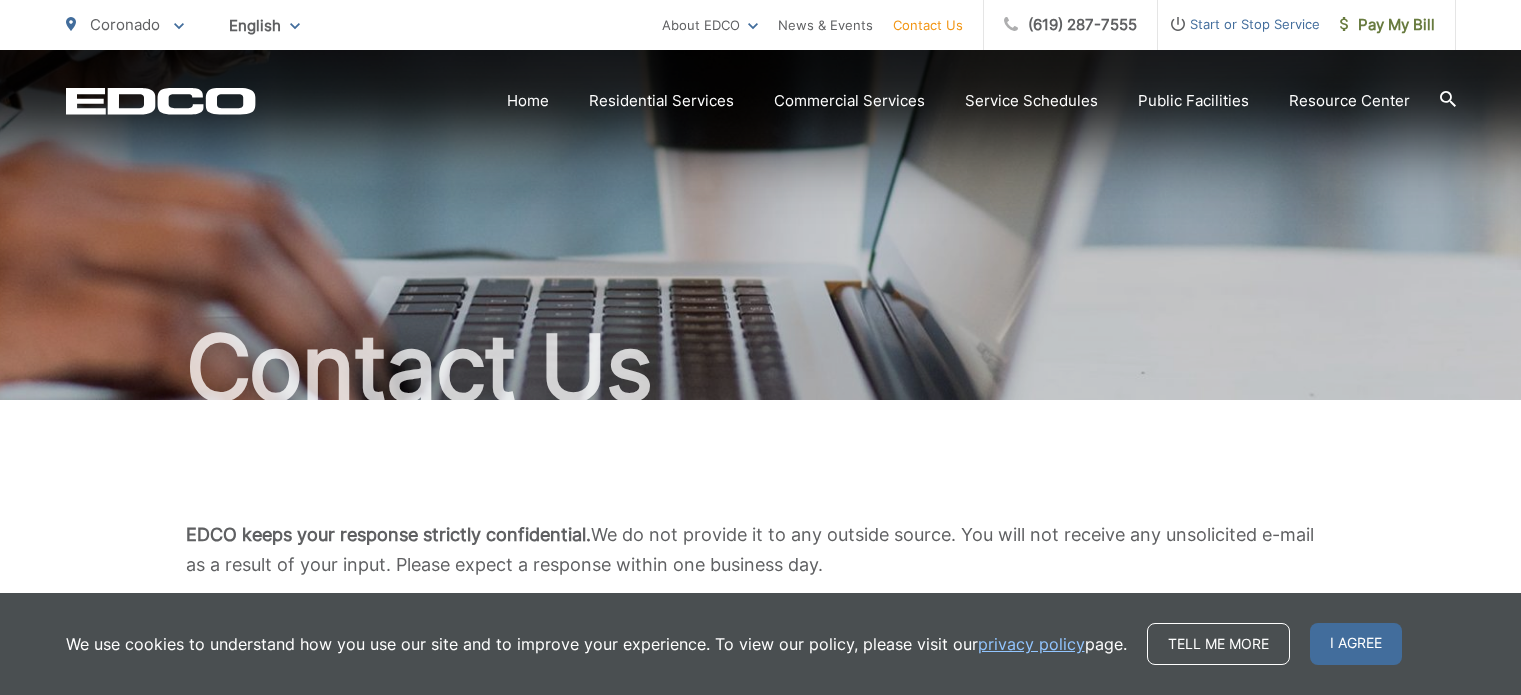 scroll, scrollTop: 0, scrollLeft: 0, axis: both 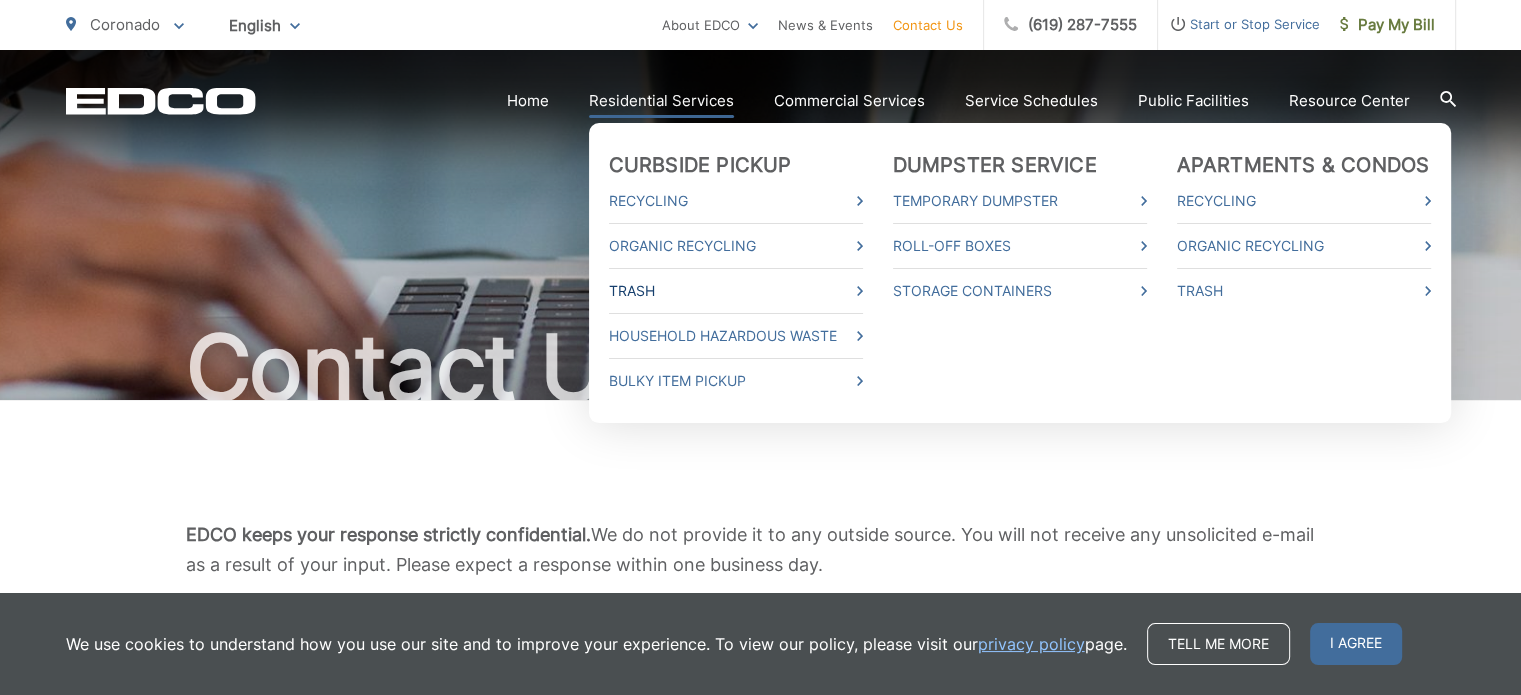 click on "Trash" at bounding box center [736, 291] 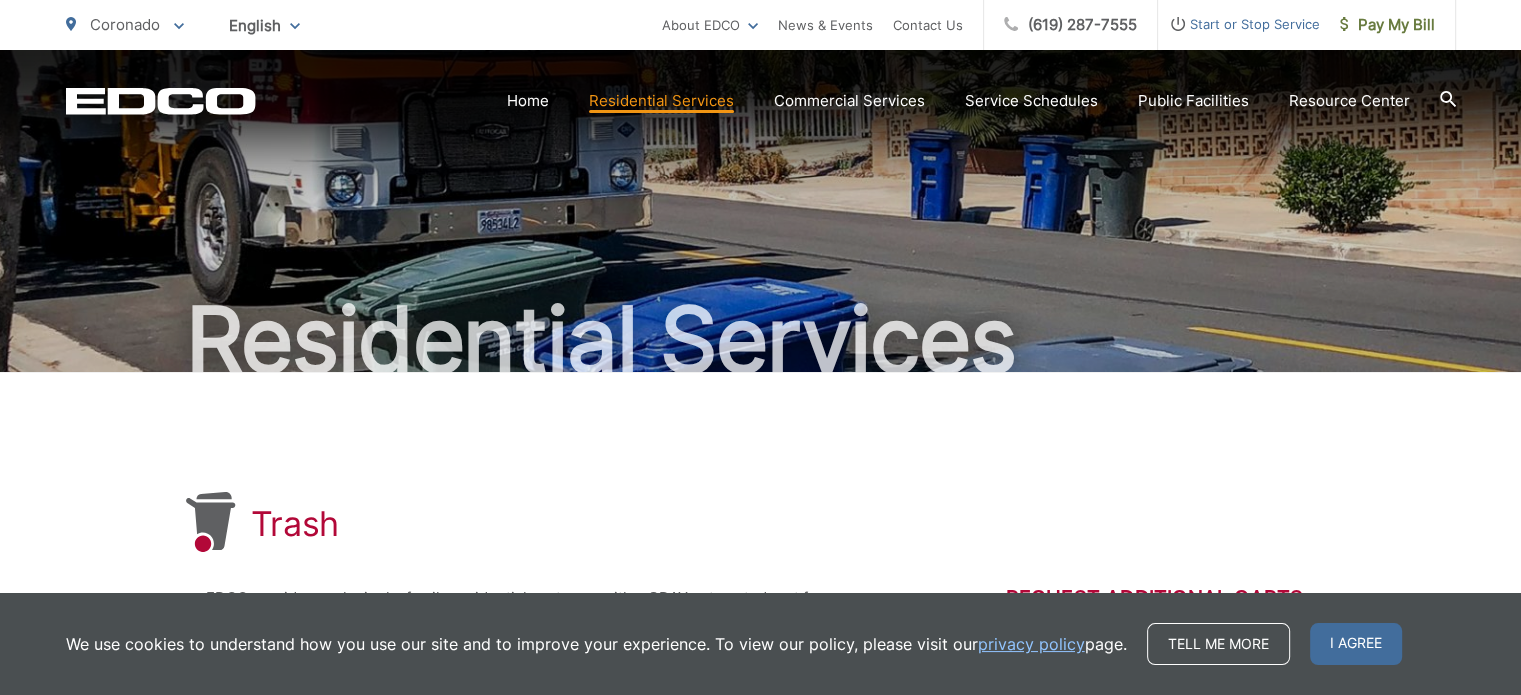 scroll, scrollTop: 0, scrollLeft: 0, axis: both 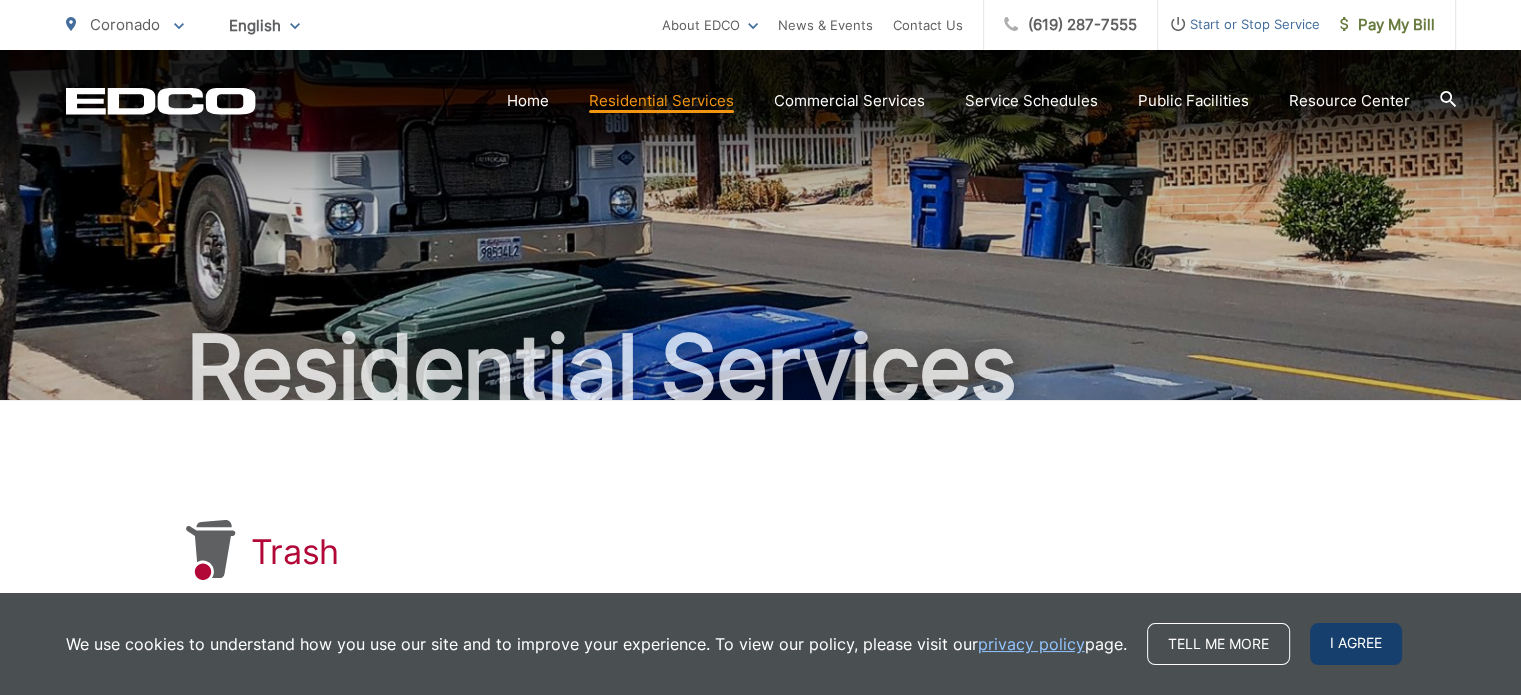 click on "I agree" at bounding box center (1356, 644) 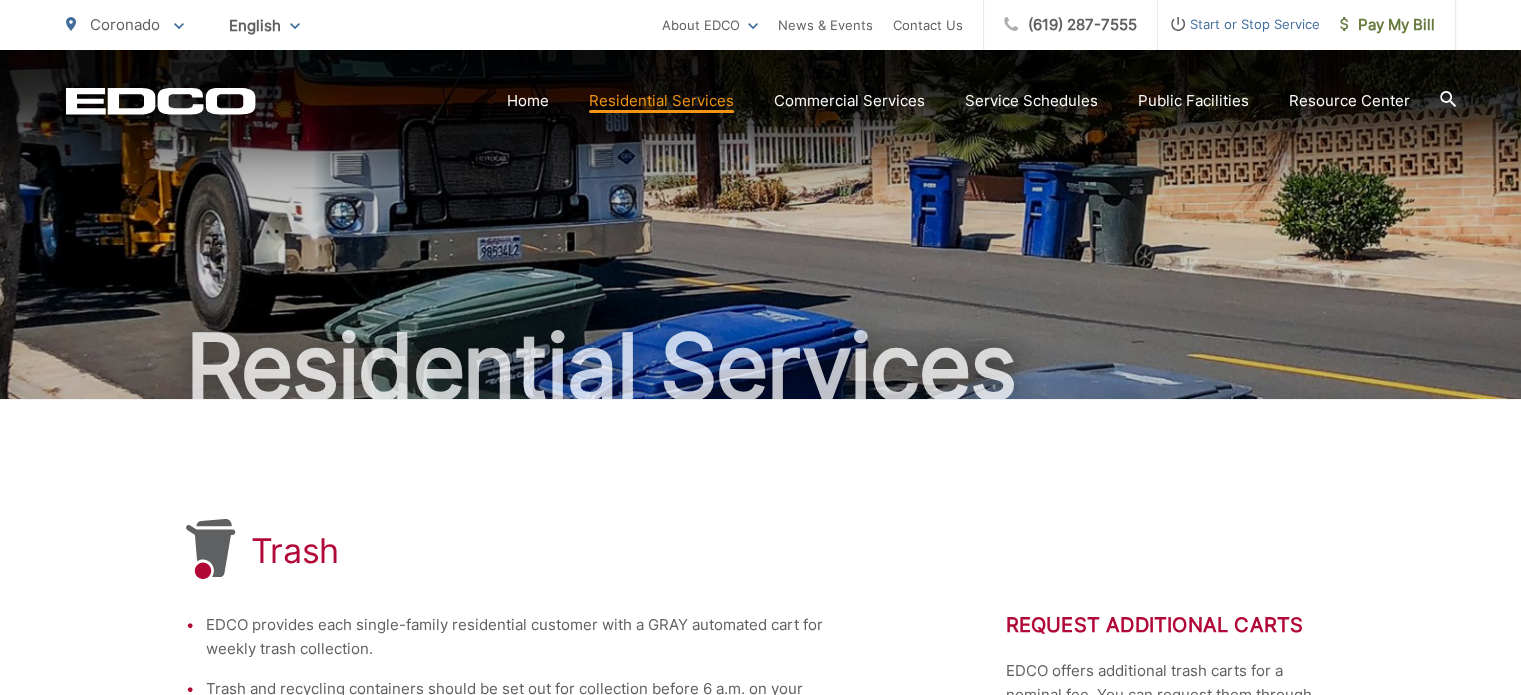 scroll, scrollTop: 0, scrollLeft: 0, axis: both 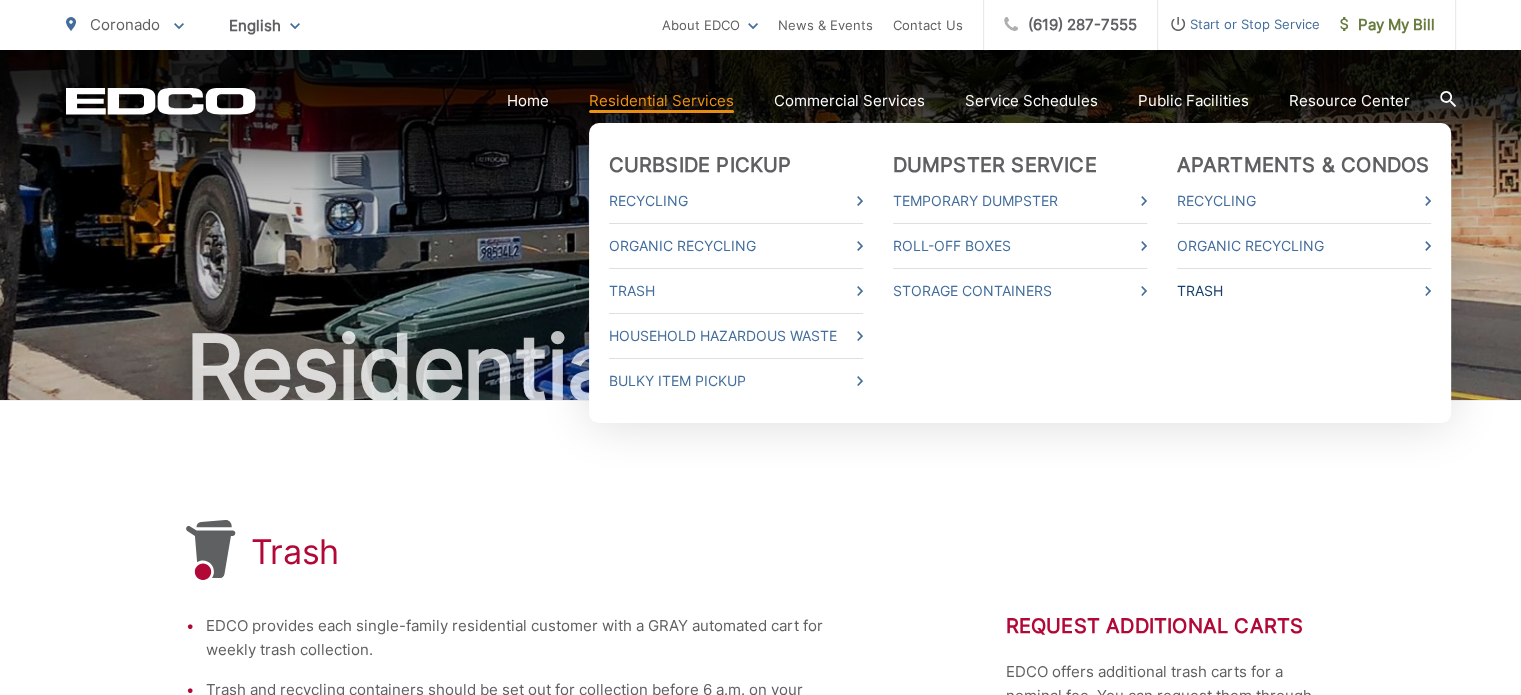 click on "Trash" at bounding box center (1304, 291) 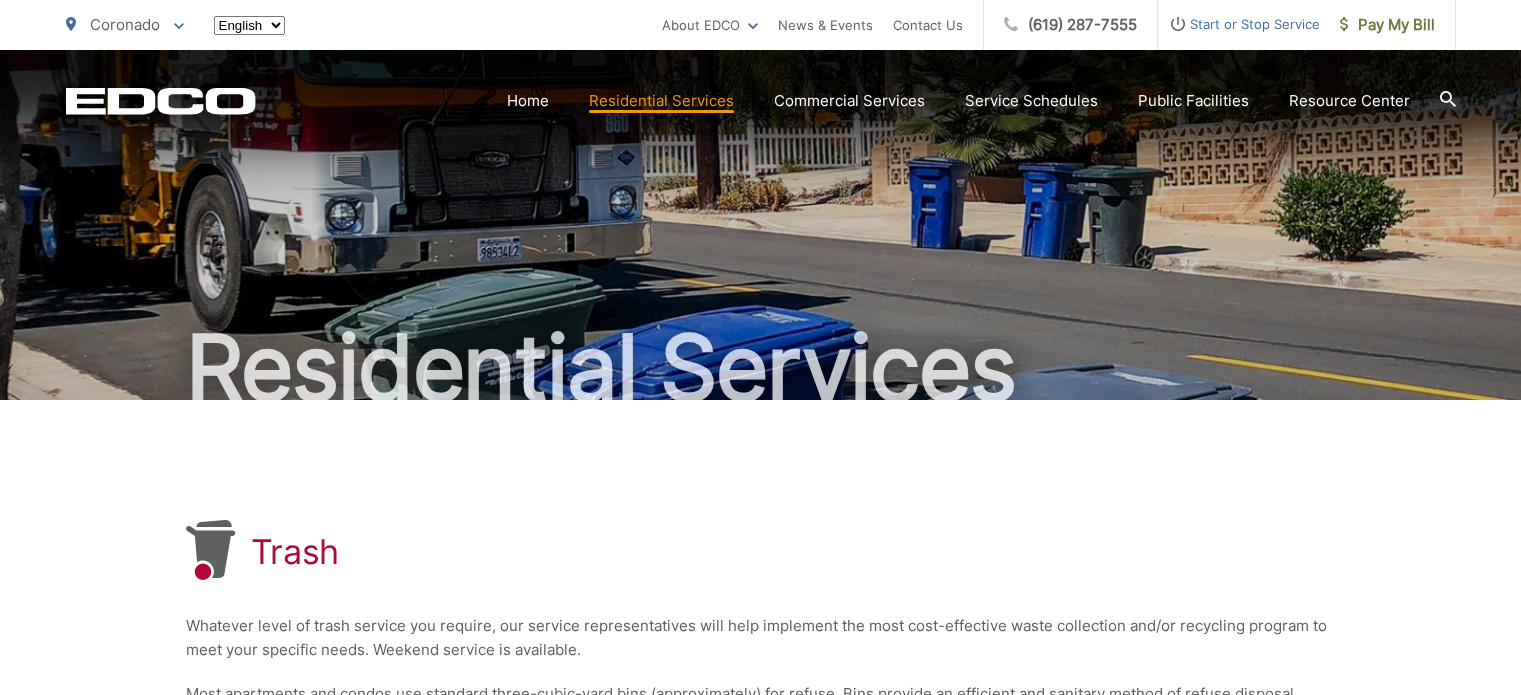 scroll, scrollTop: 0, scrollLeft: 0, axis: both 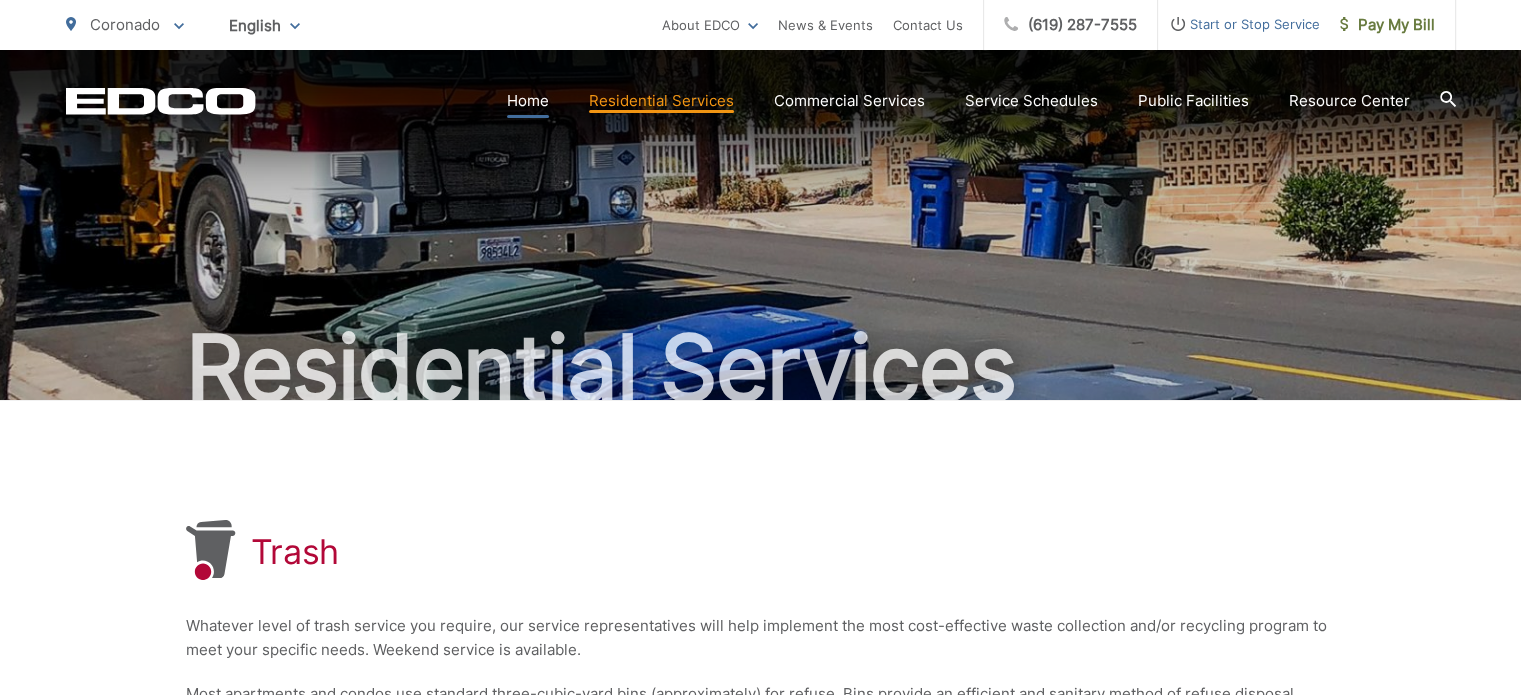 click on "Home" at bounding box center [528, 101] 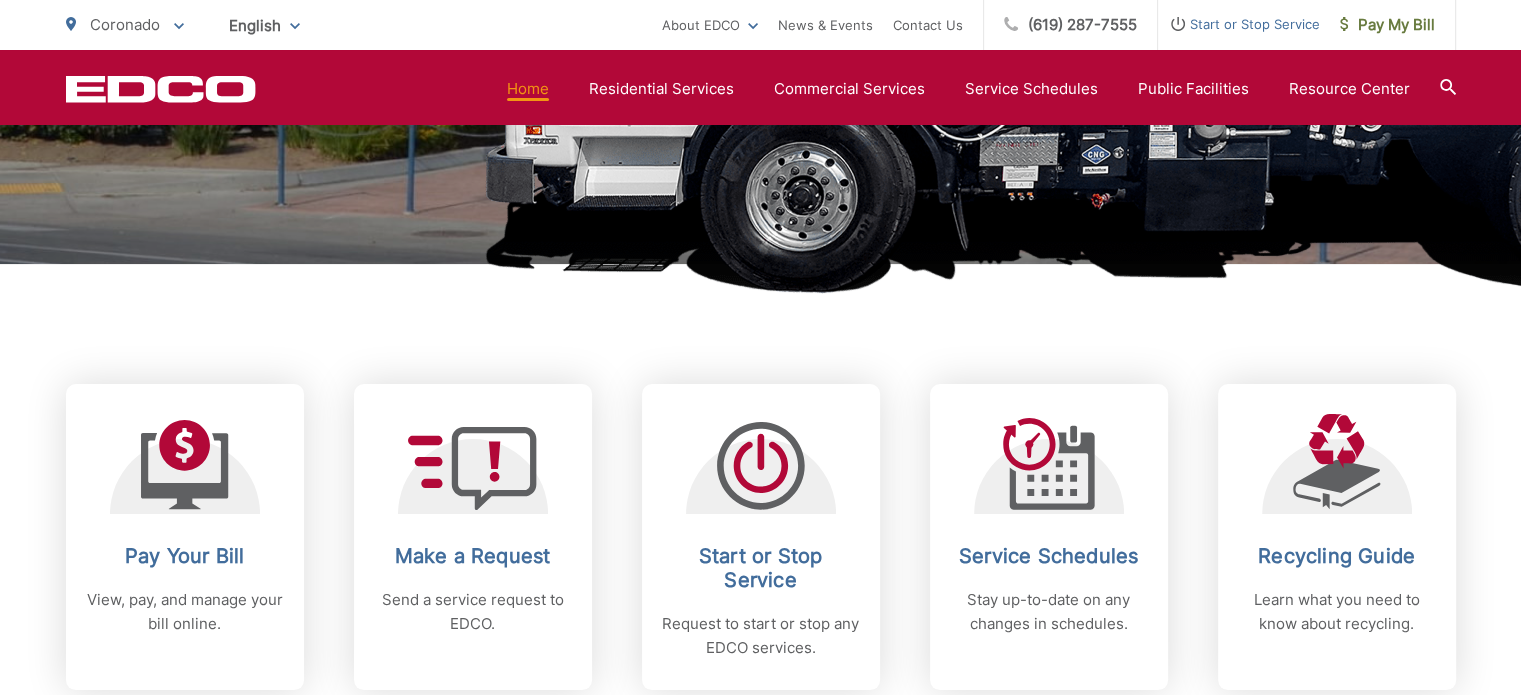 scroll, scrollTop: 700, scrollLeft: 0, axis: vertical 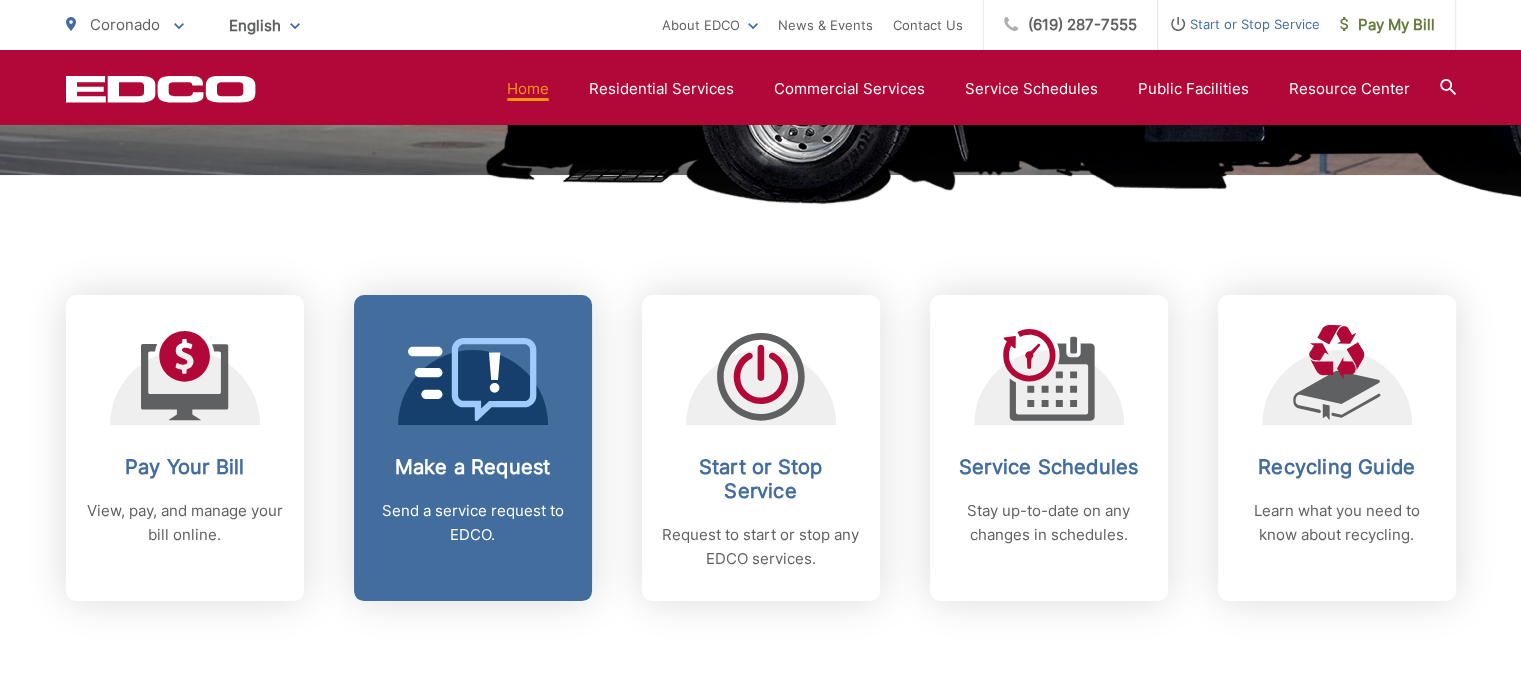 click on "Make a Request
Send a service request to EDCO." at bounding box center [473, 448] 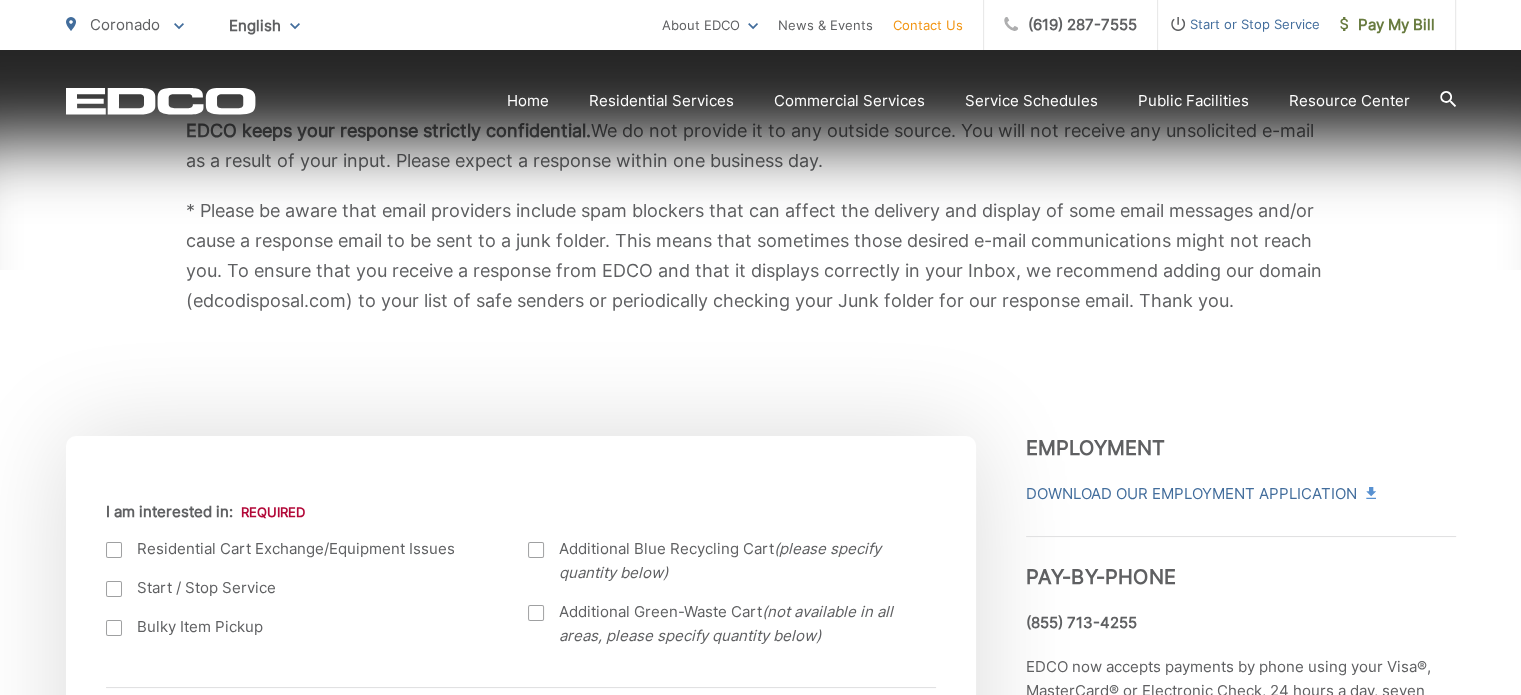 scroll, scrollTop: 500, scrollLeft: 0, axis: vertical 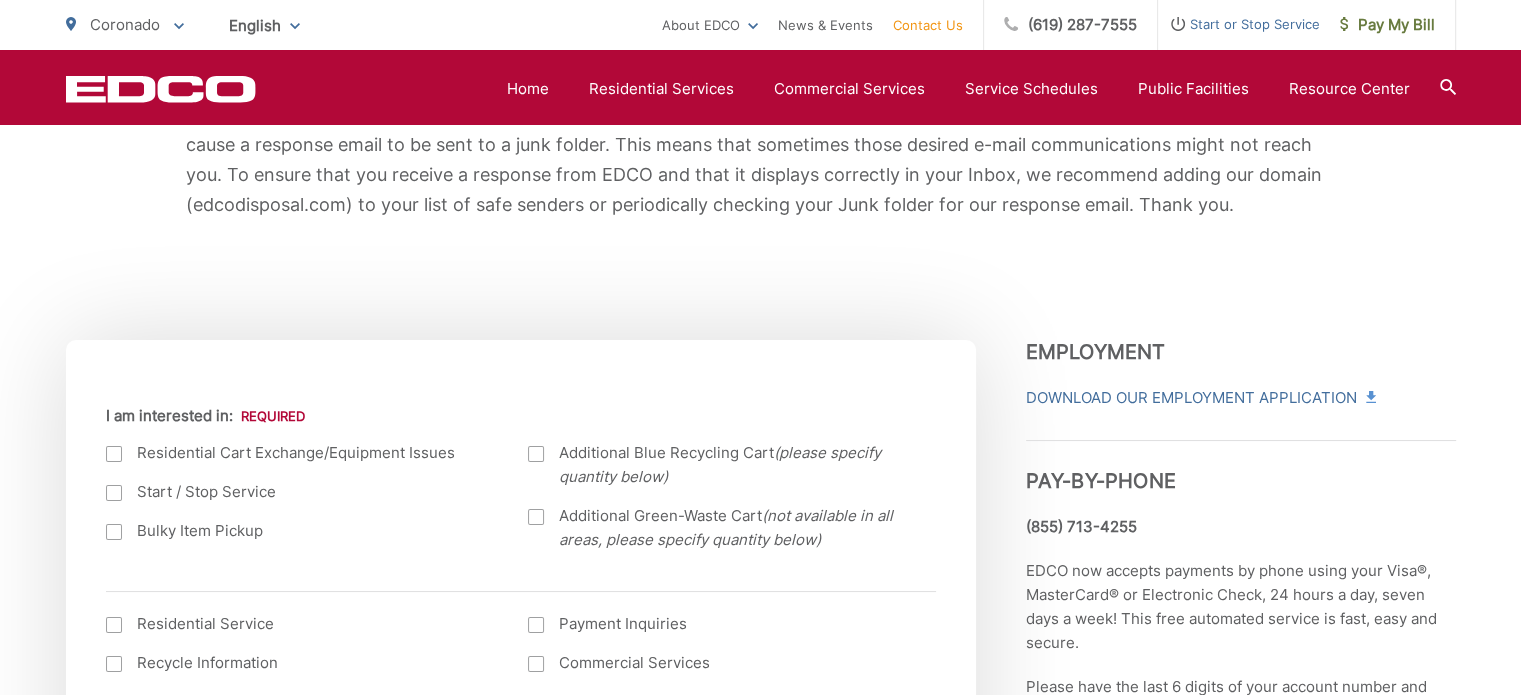 click at bounding box center (114, 454) 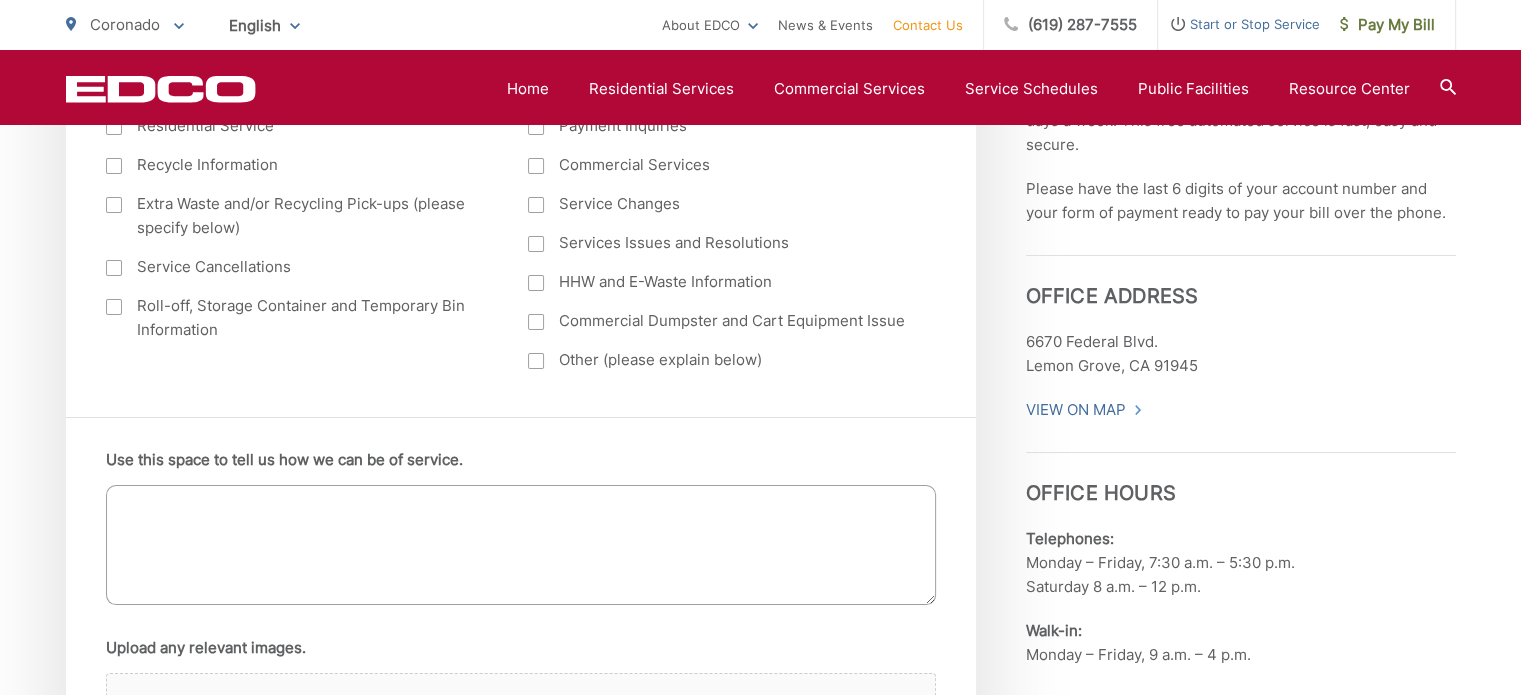 scroll, scrollTop: 1000, scrollLeft: 0, axis: vertical 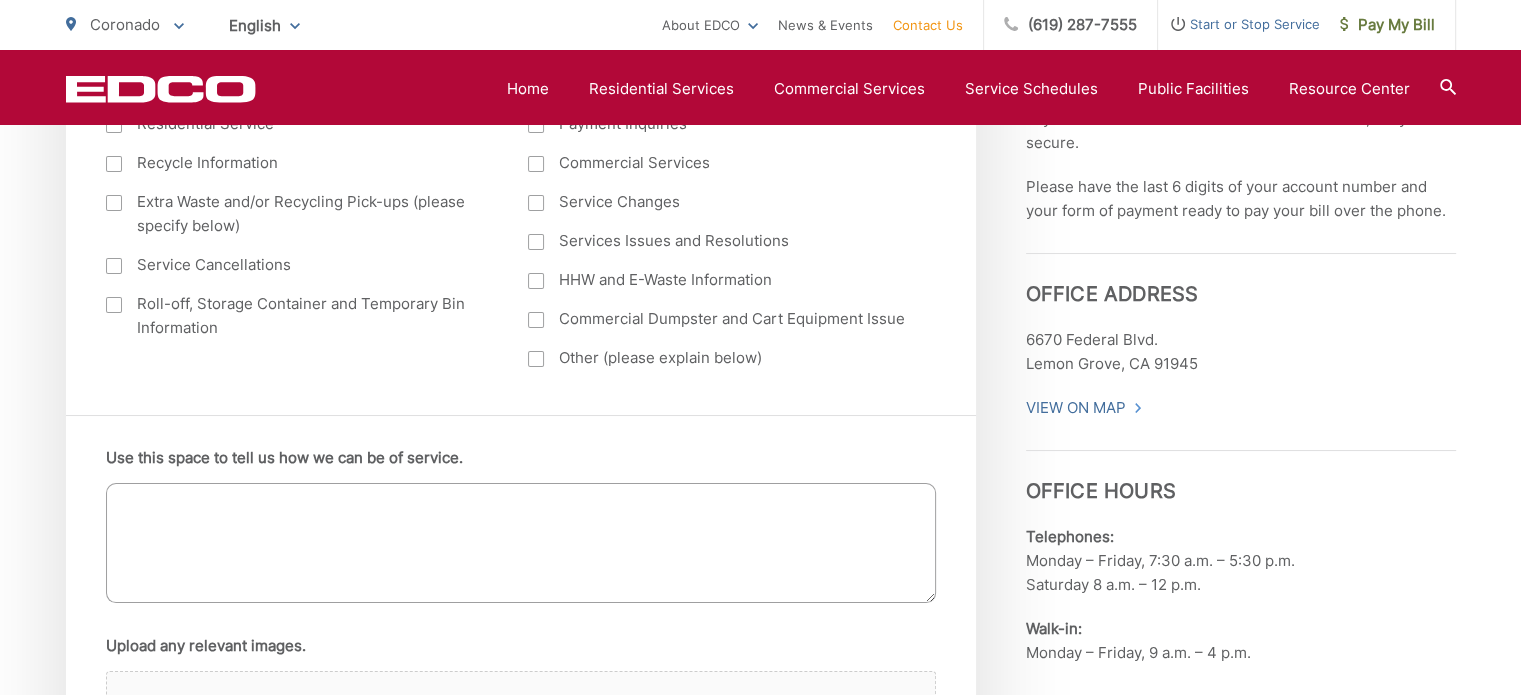 click on "Use this space to tell us how we can be of service." at bounding box center [521, 543] 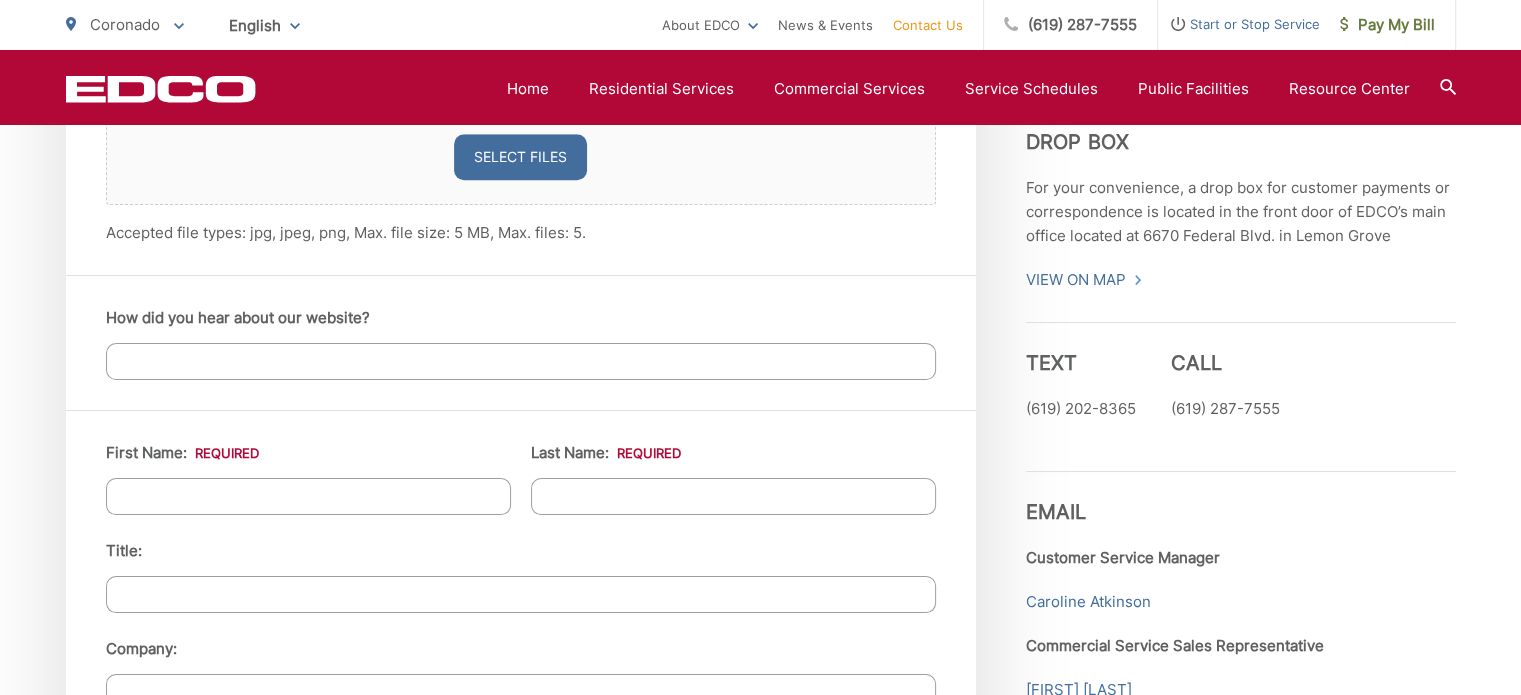 scroll, scrollTop: 1600, scrollLeft: 0, axis: vertical 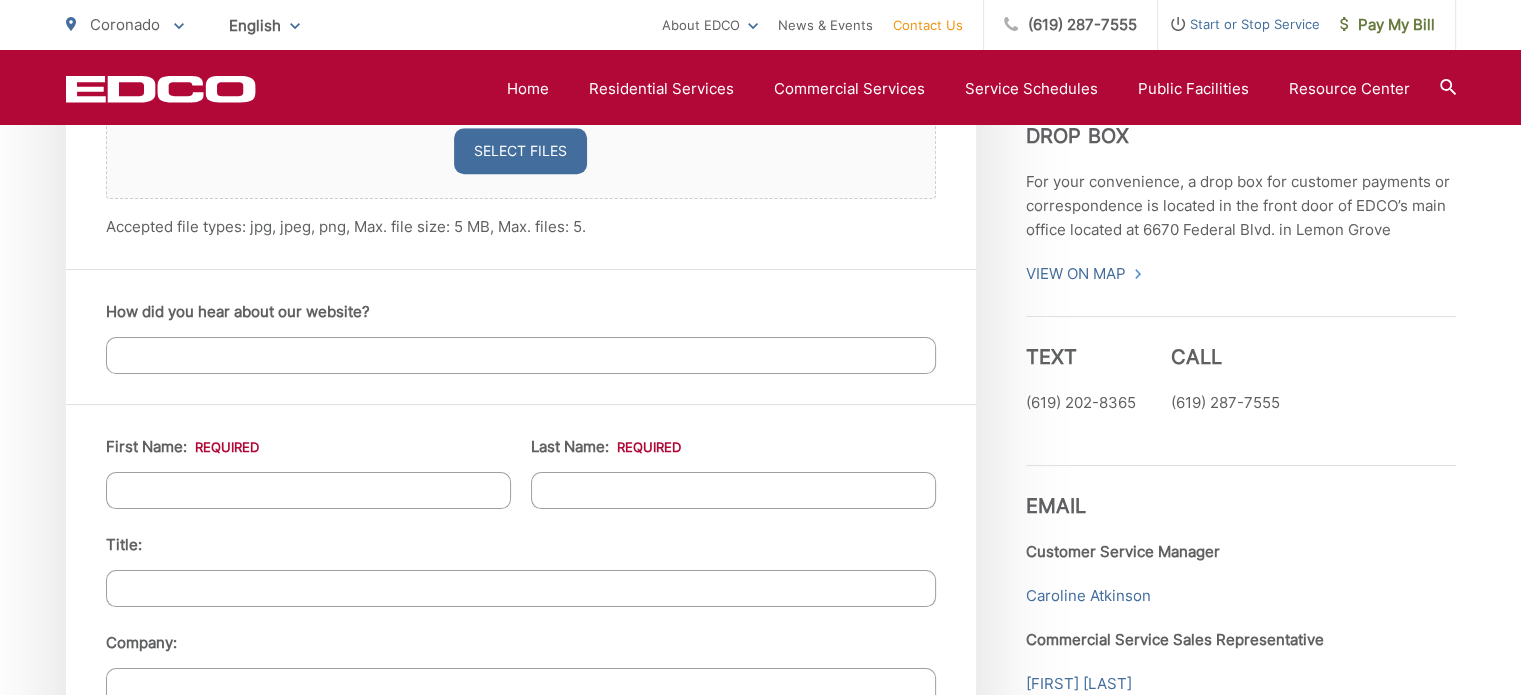 type on "We have an extra large grey bin.  We only need one gray container.  Will you please pick it up?  I will put a sign on it on [DAY] (our pick up day) so it will be obvious which one to take.  Thank you for all your great service" 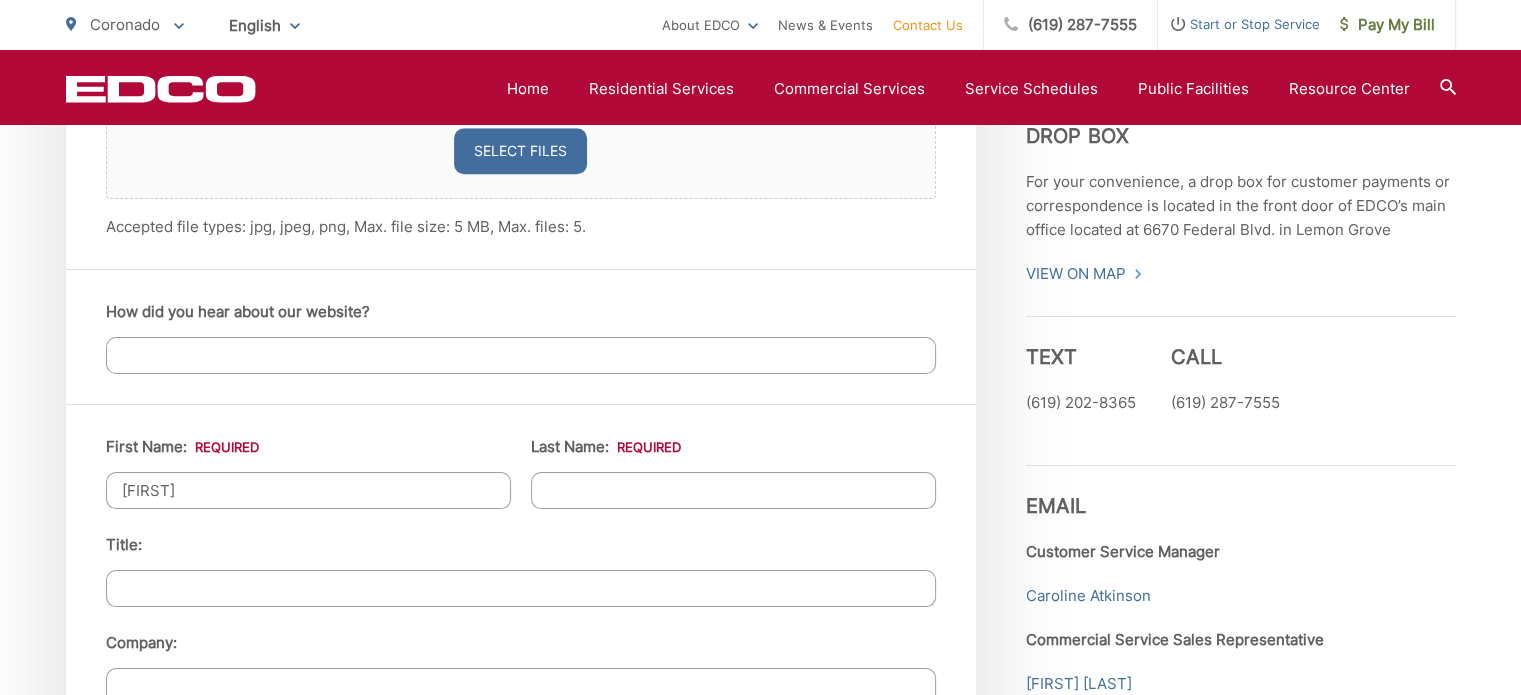 type on "[LAST]" 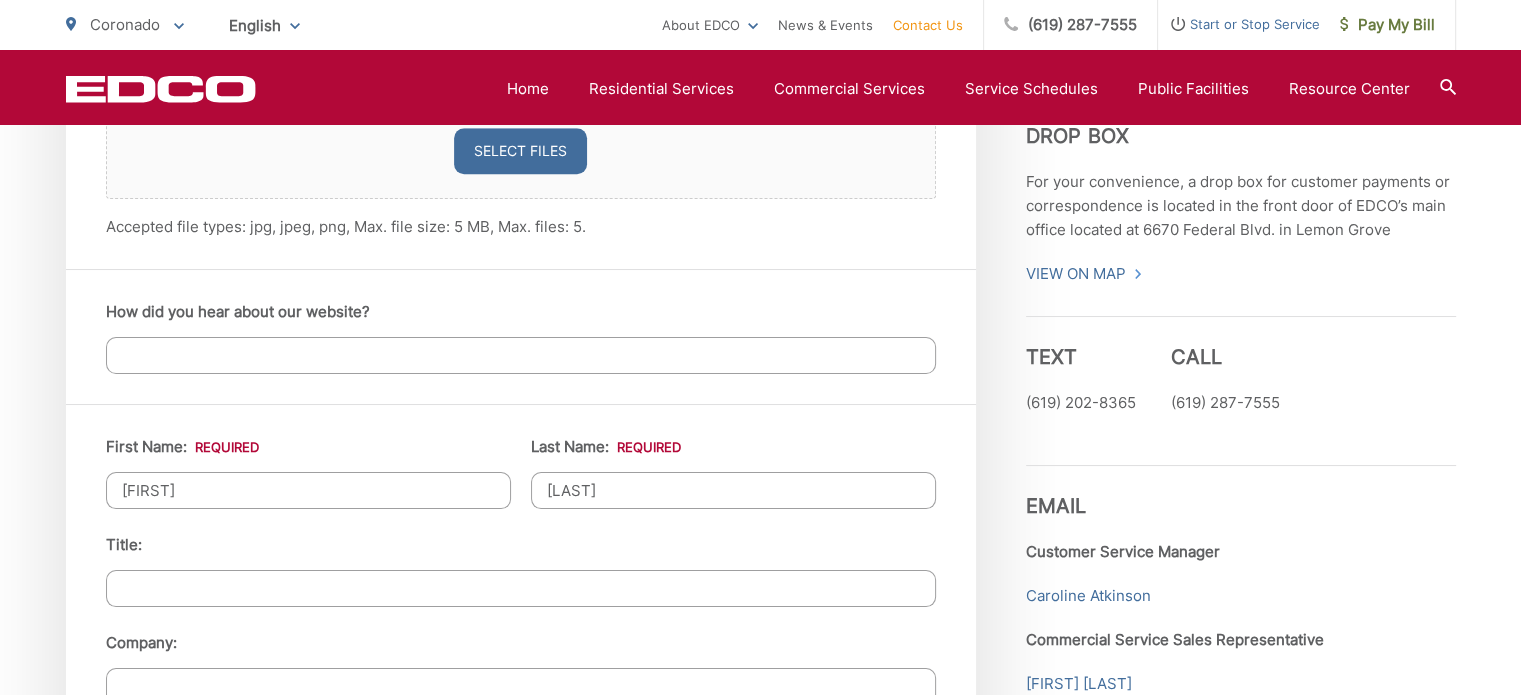 type on "[NUMBER] [STREET]" 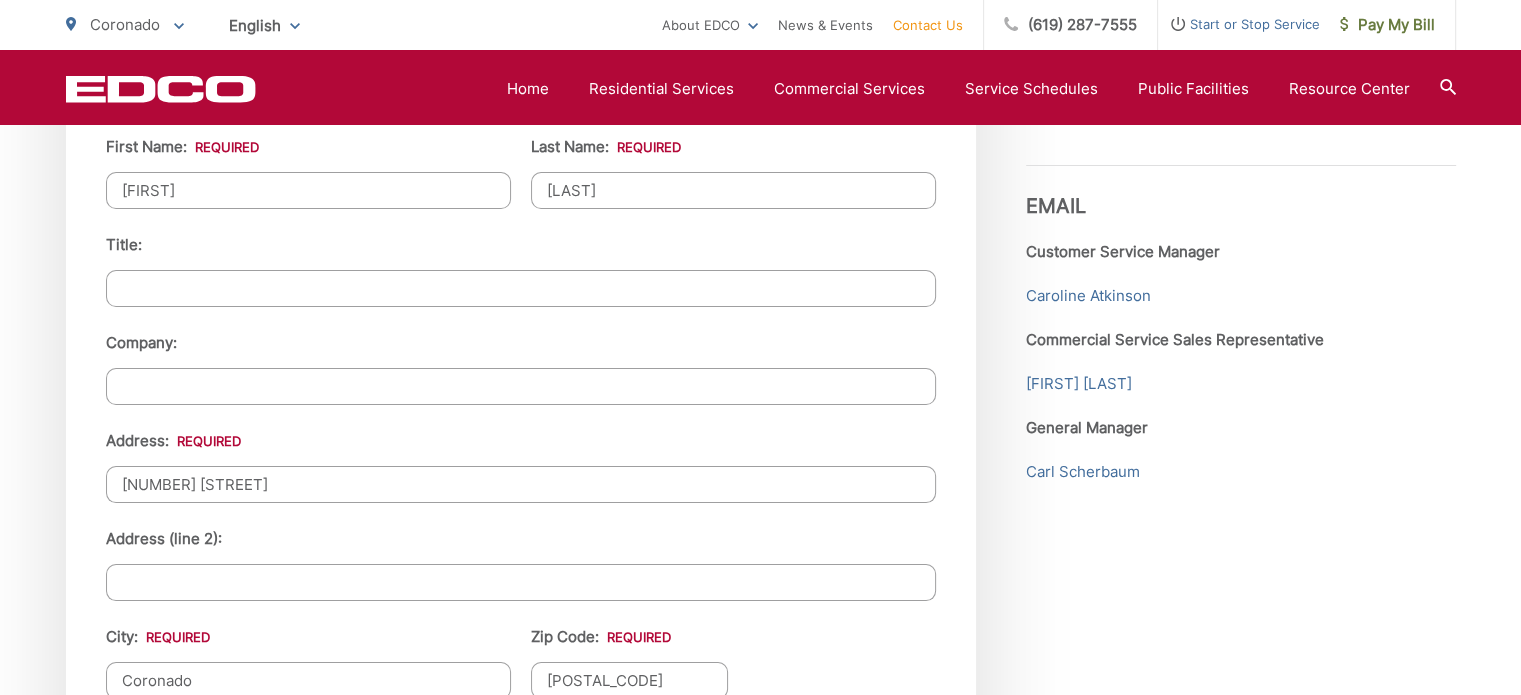 scroll, scrollTop: 1900, scrollLeft: 0, axis: vertical 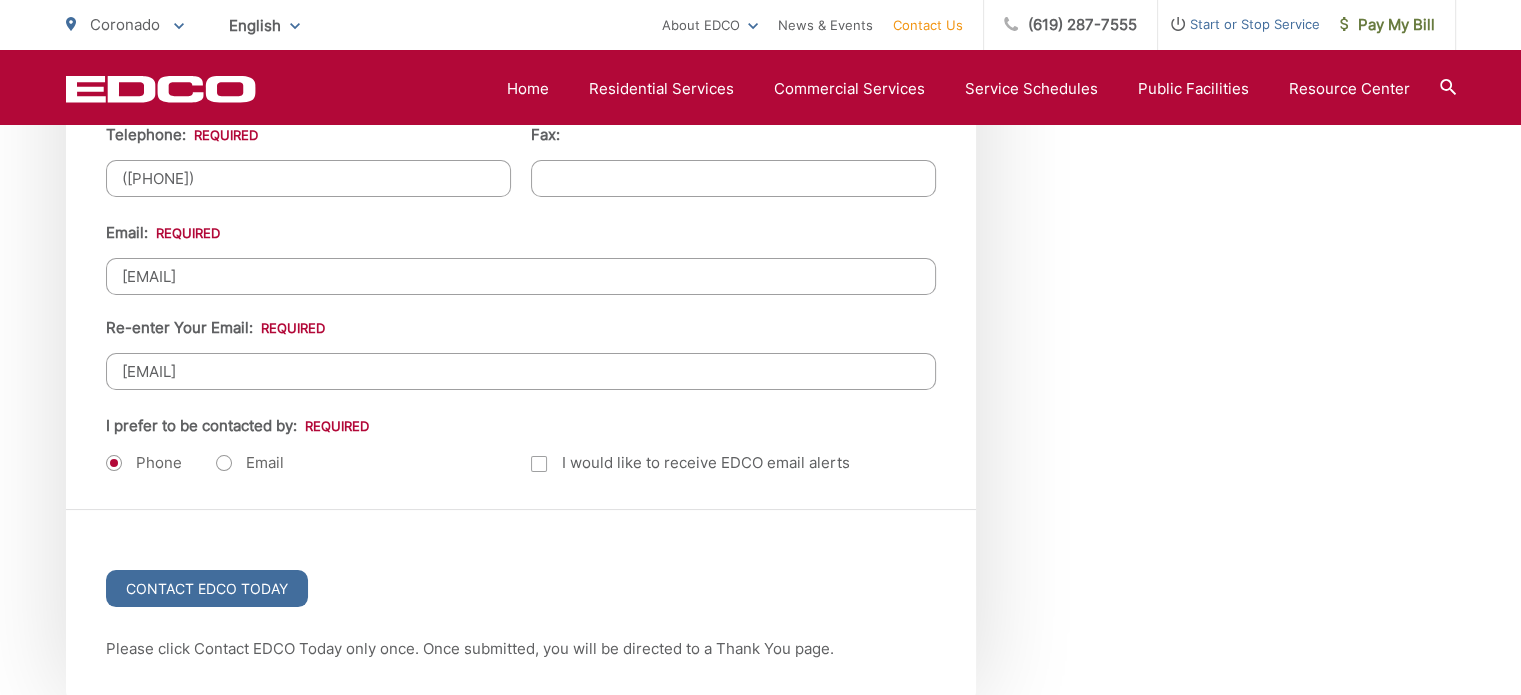 type on "Residential" 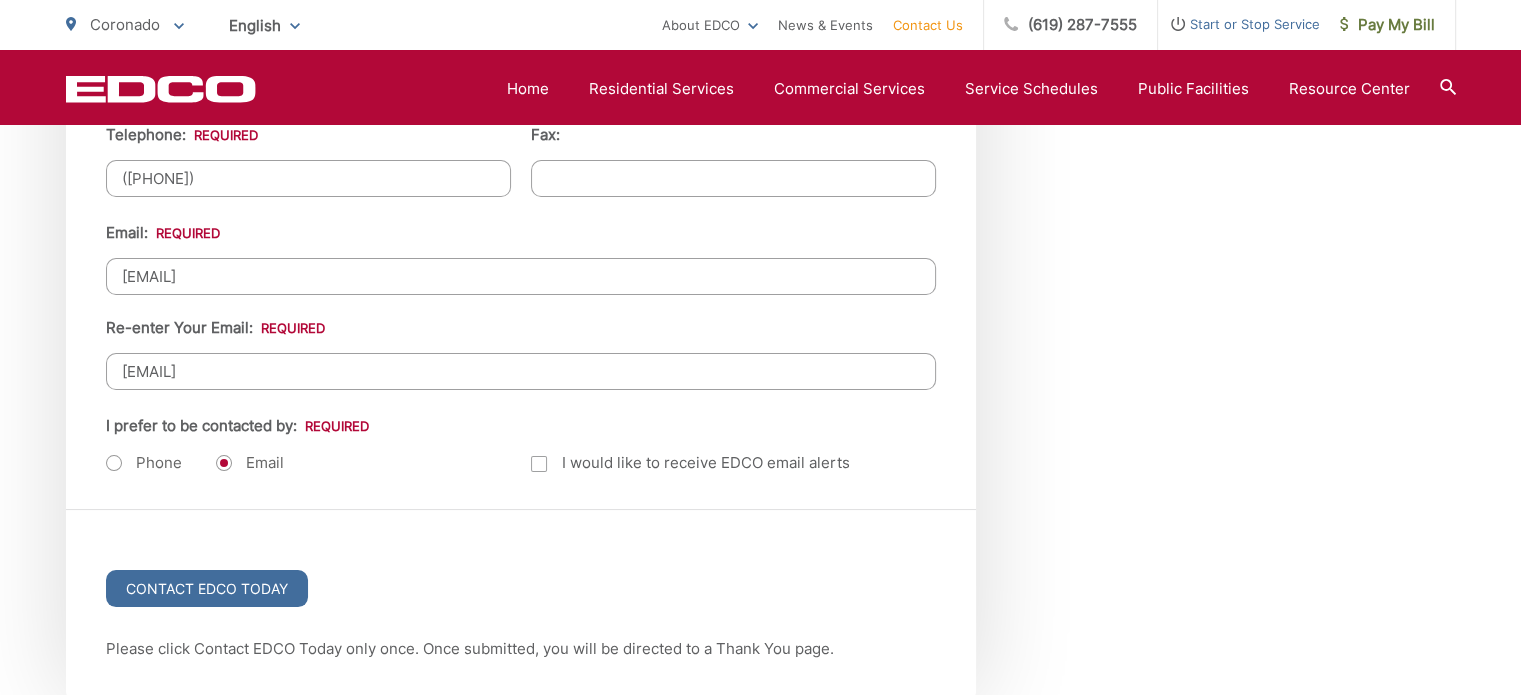 click at bounding box center [539, 464] 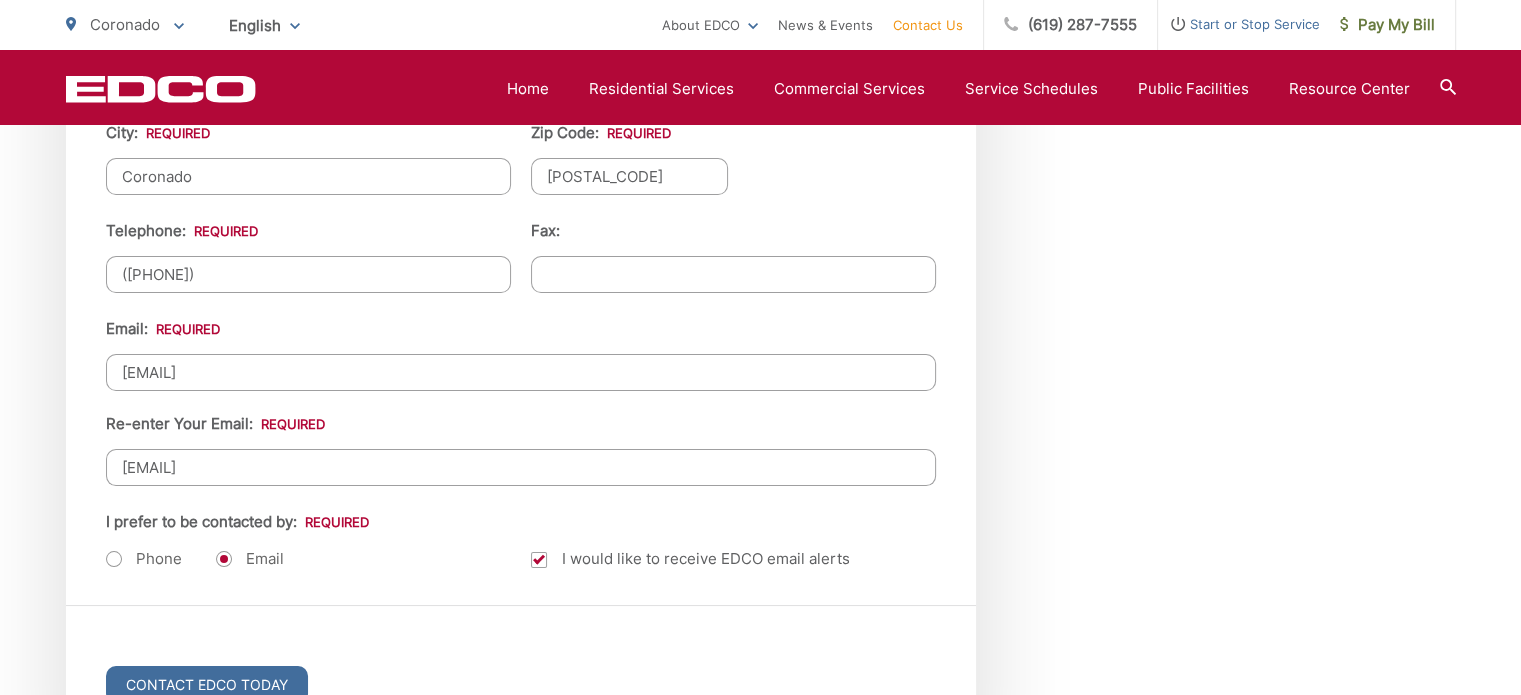 scroll, scrollTop: 2400, scrollLeft: 0, axis: vertical 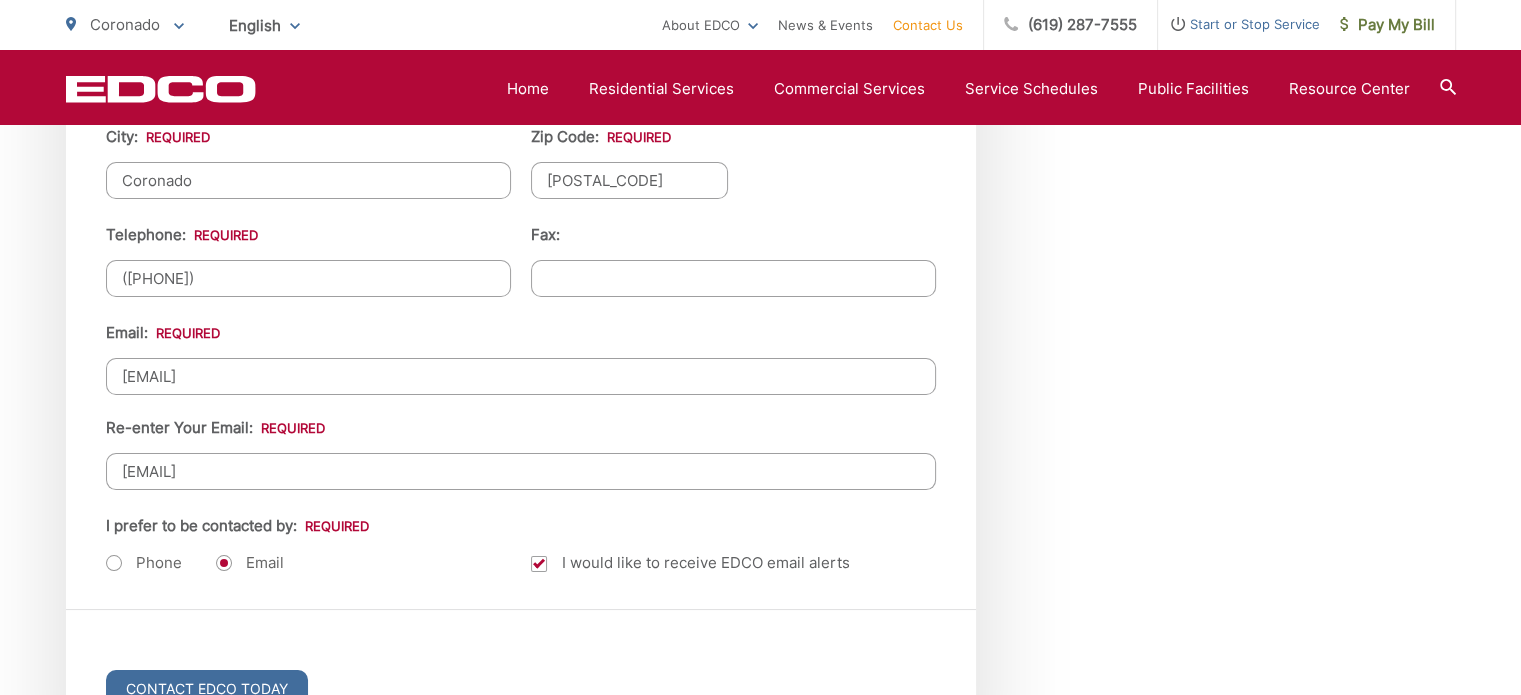 click on "basmith56.bs@gmail.com" at bounding box center [521, 471] 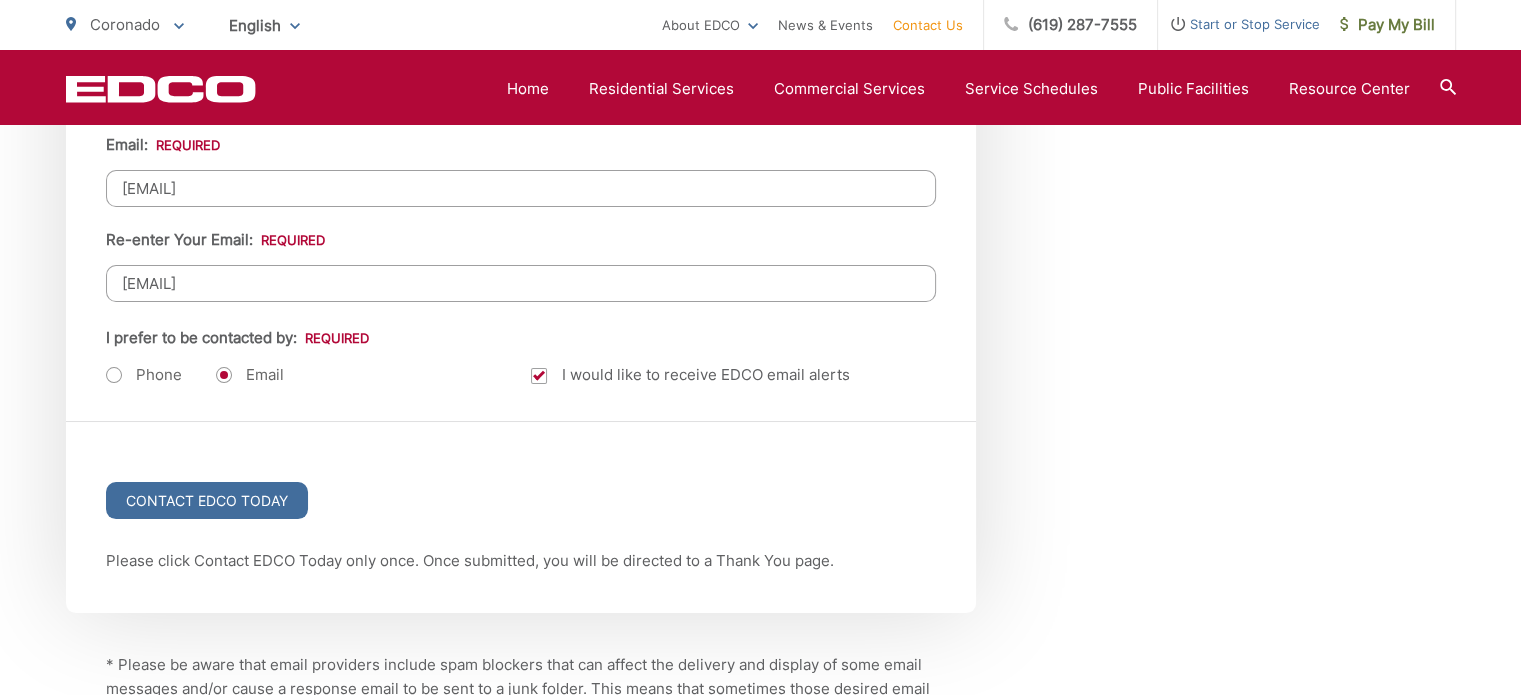 scroll, scrollTop: 2600, scrollLeft: 0, axis: vertical 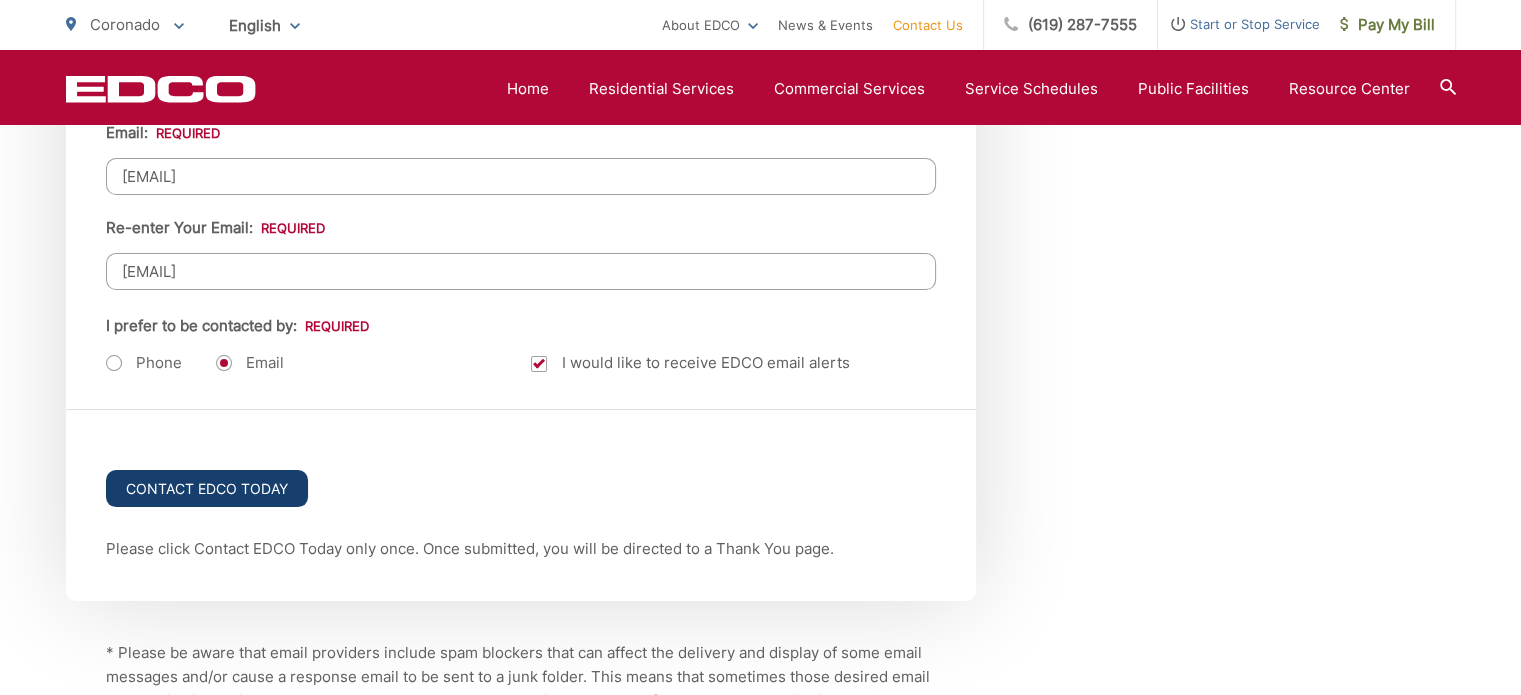 click on "Contact EDCO Today" at bounding box center [207, 488] 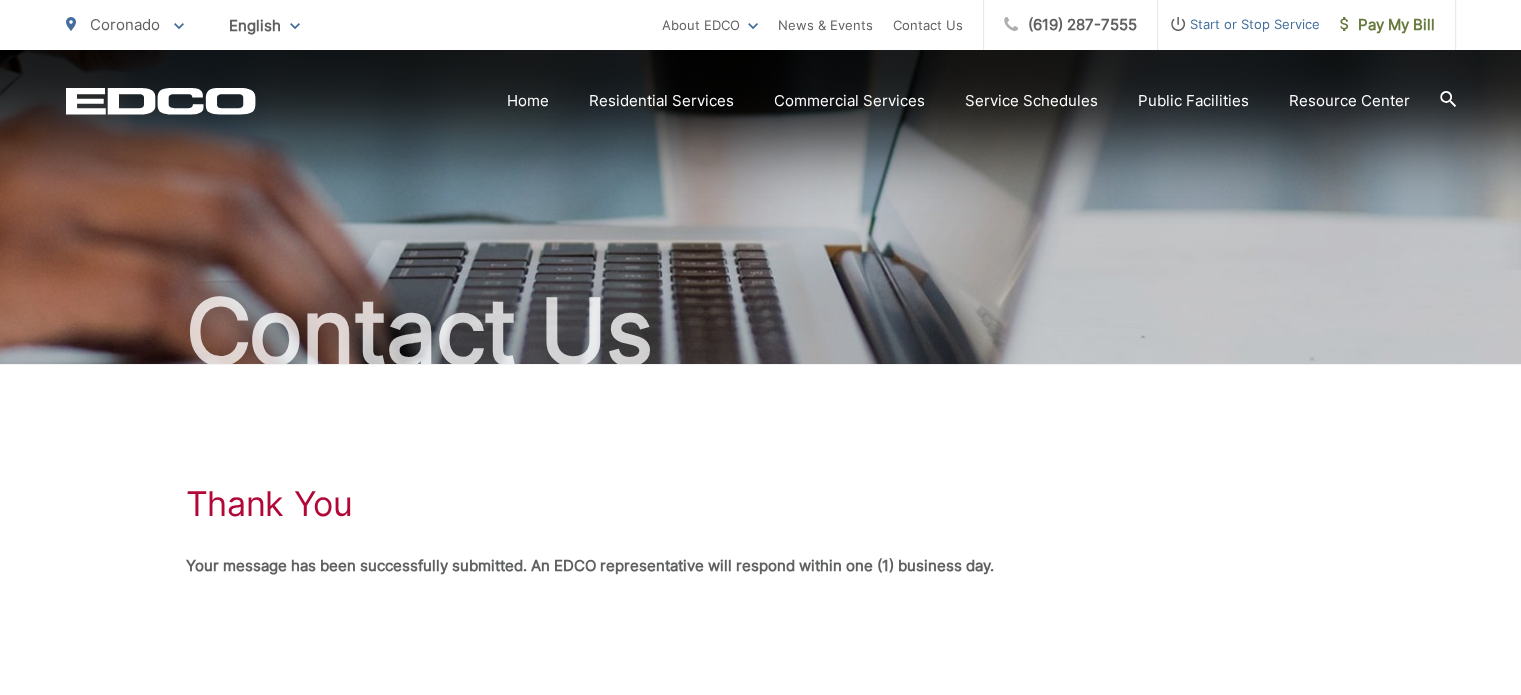 scroll, scrollTop: 0, scrollLeft: 0, axis: both 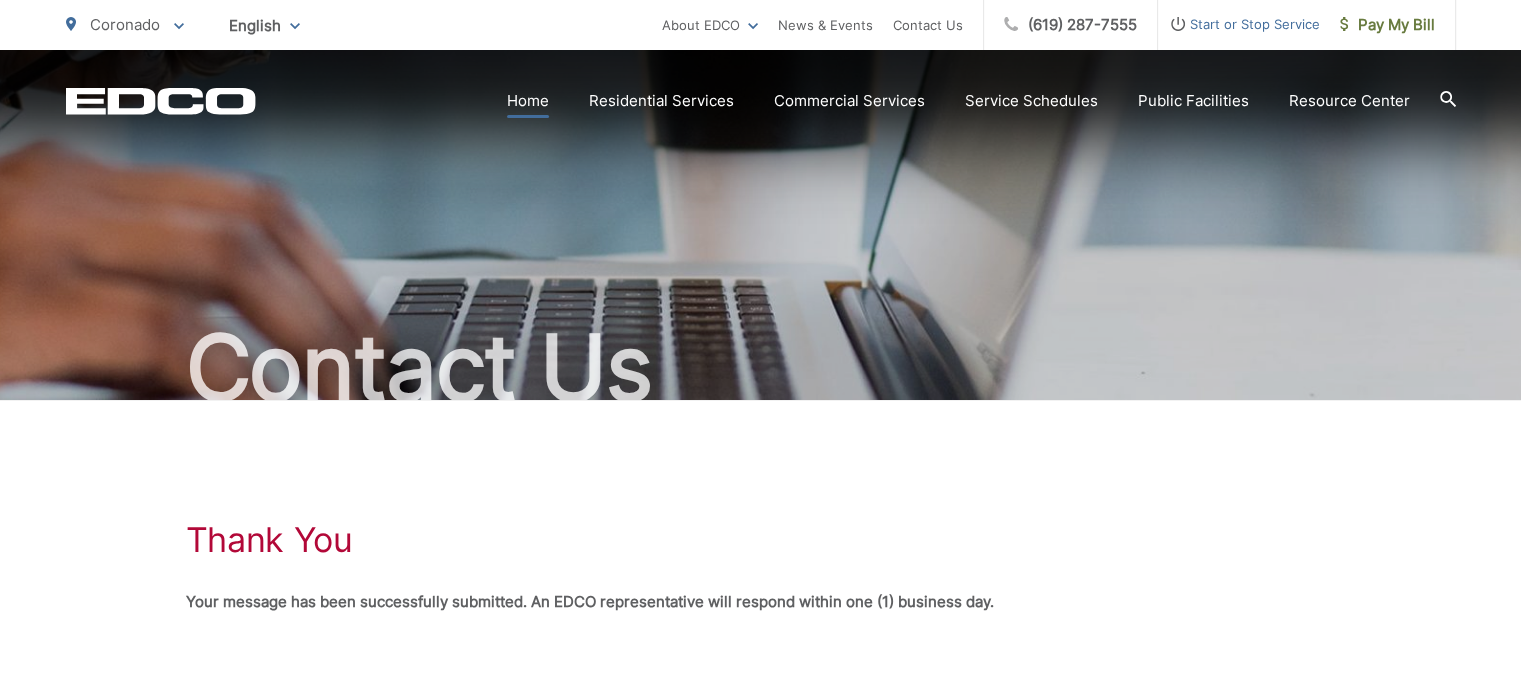 click on "Home" at bounding box center [528, 101] 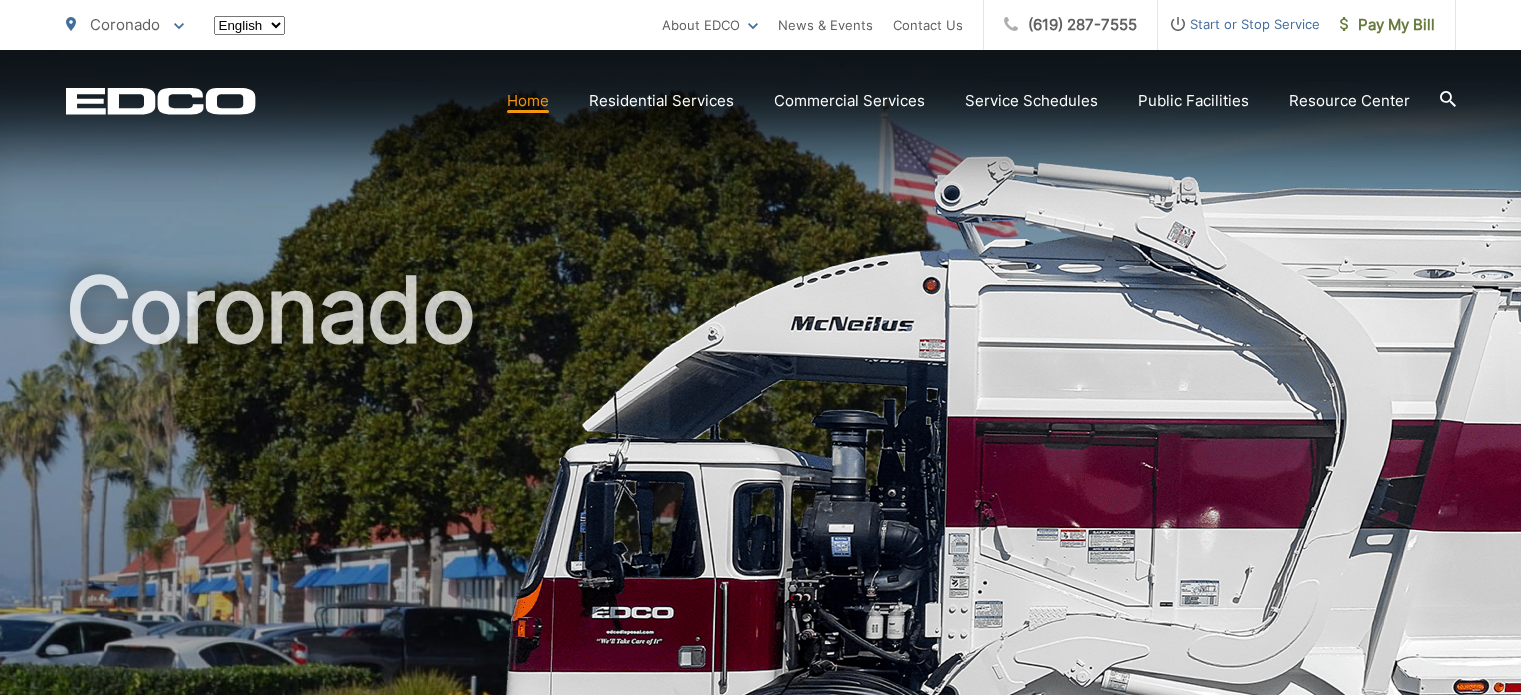 scroll, scrollTop: 0, scrollLeft: 0, axis: both 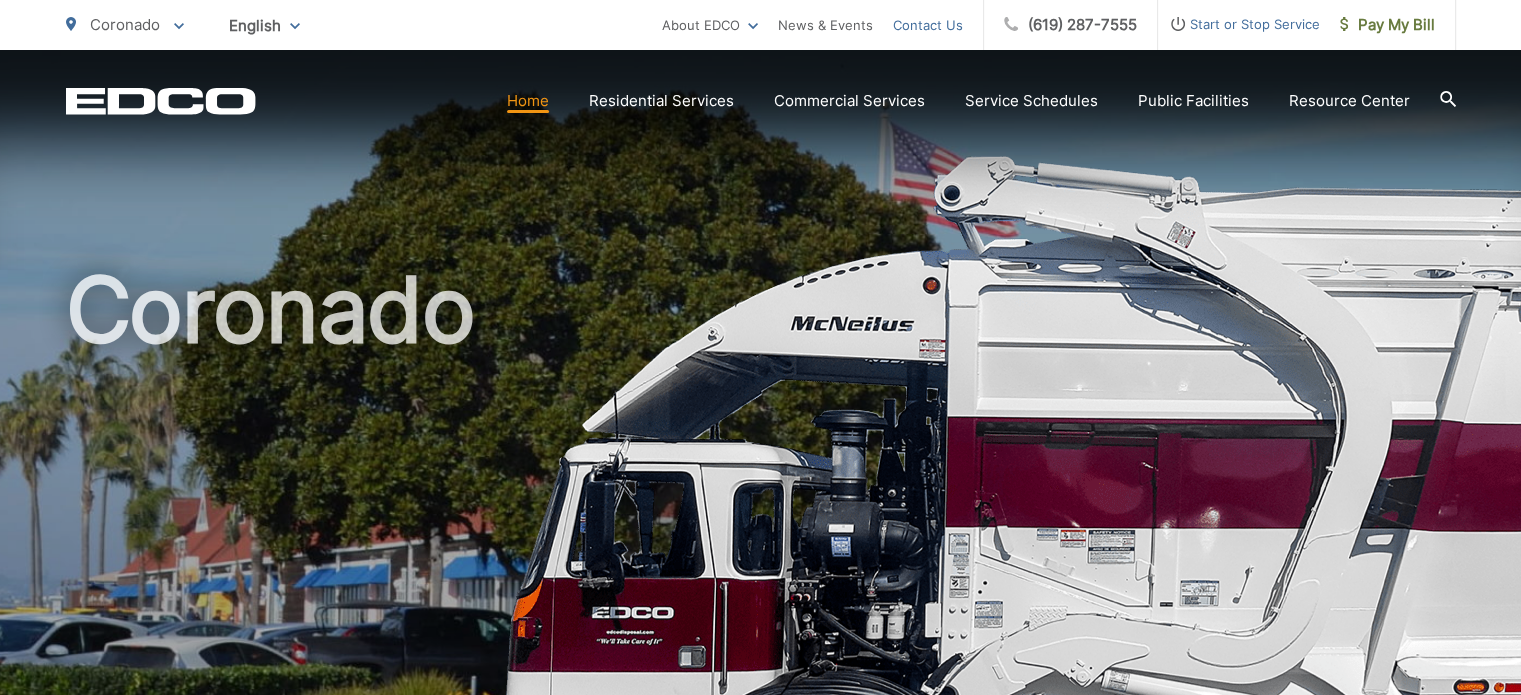 click on "Contact Us" at bounding box center (928, 25) 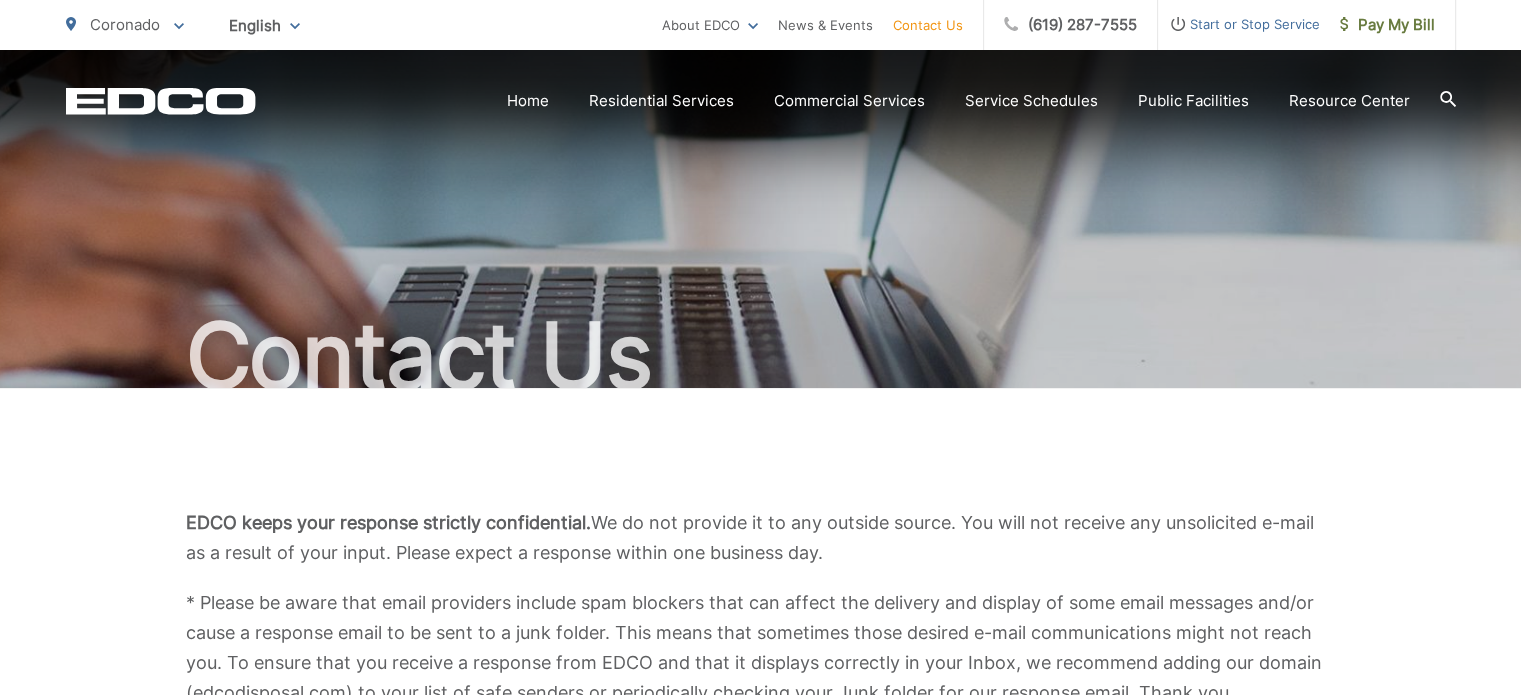 scroll, scrollTop: 0, scrollLeft: 0, axis: both 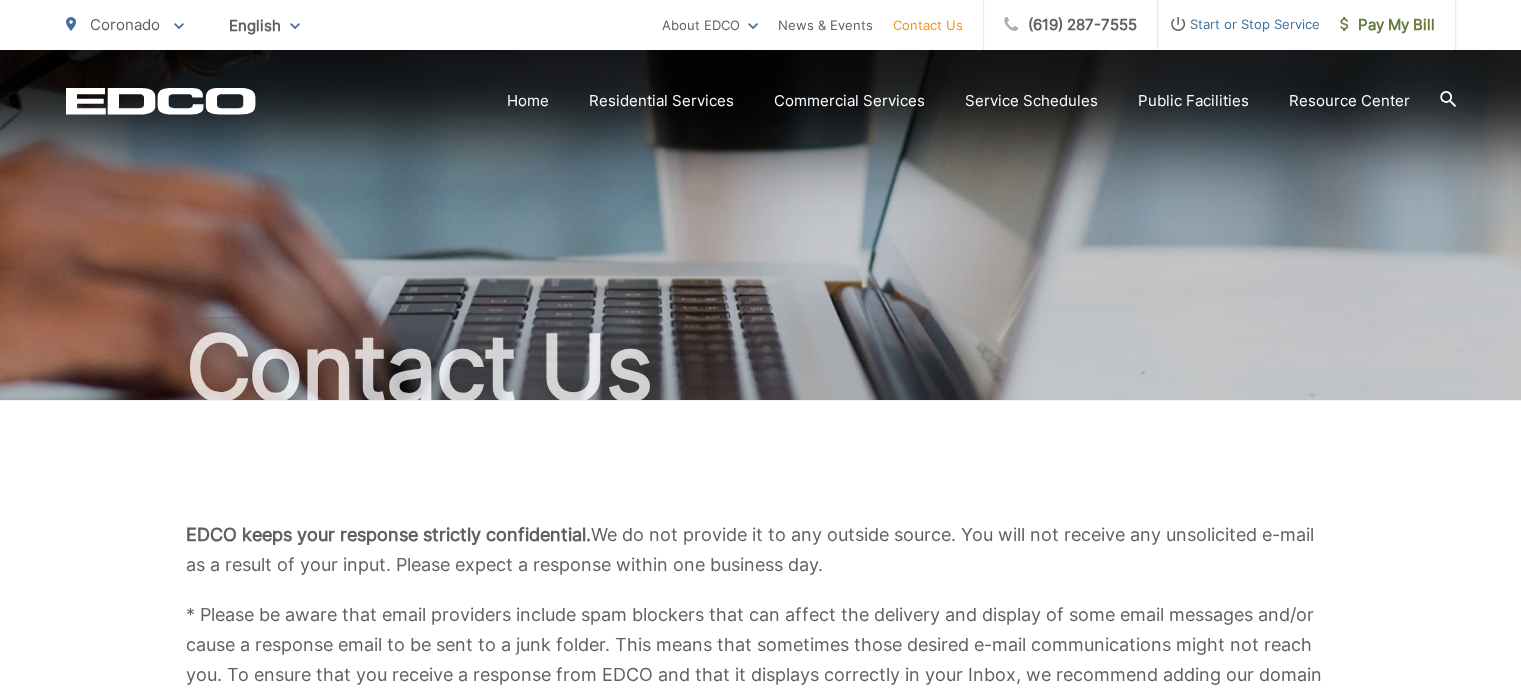 click on "Contact Us" at bounding box center [928, 25] 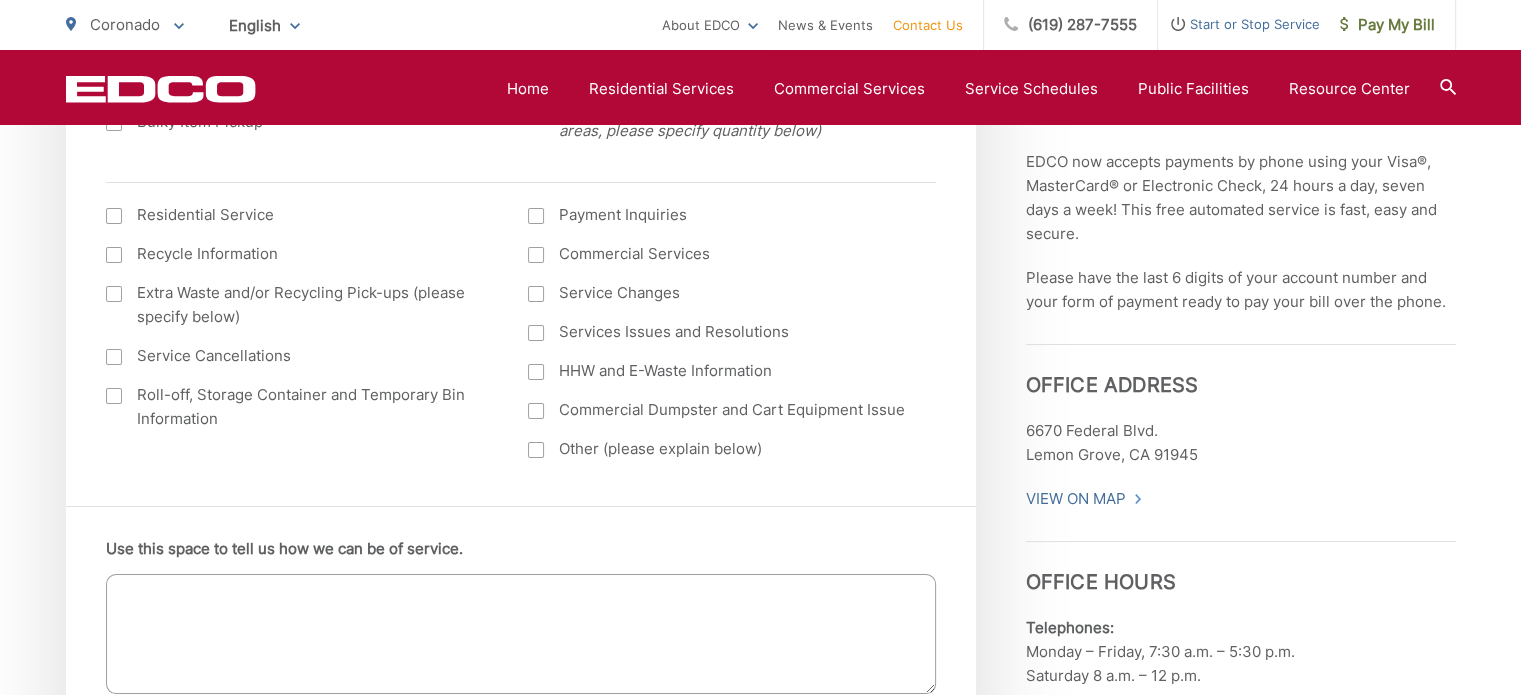 scroll, scrollTop: 1000, scrollLeft: 0, axis: vertical 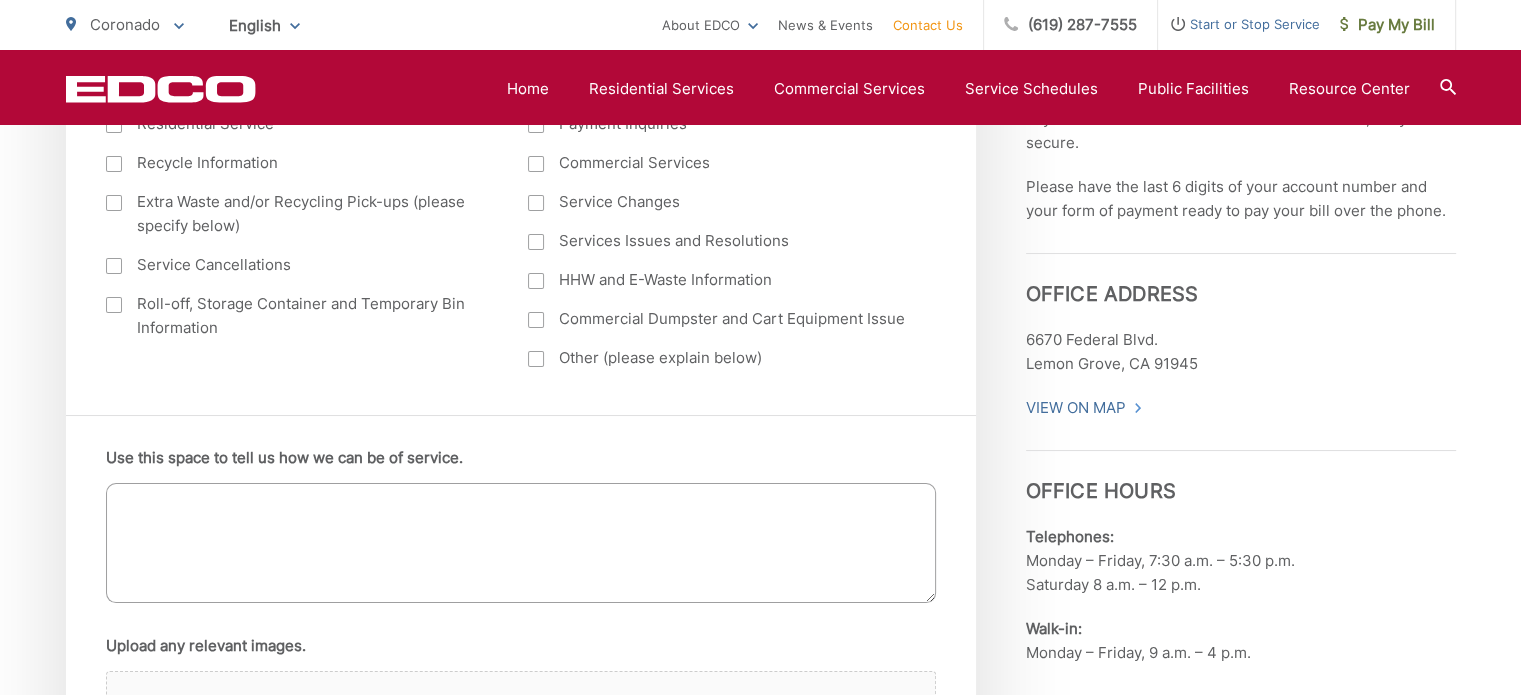 click at bounding box center (536, 359) 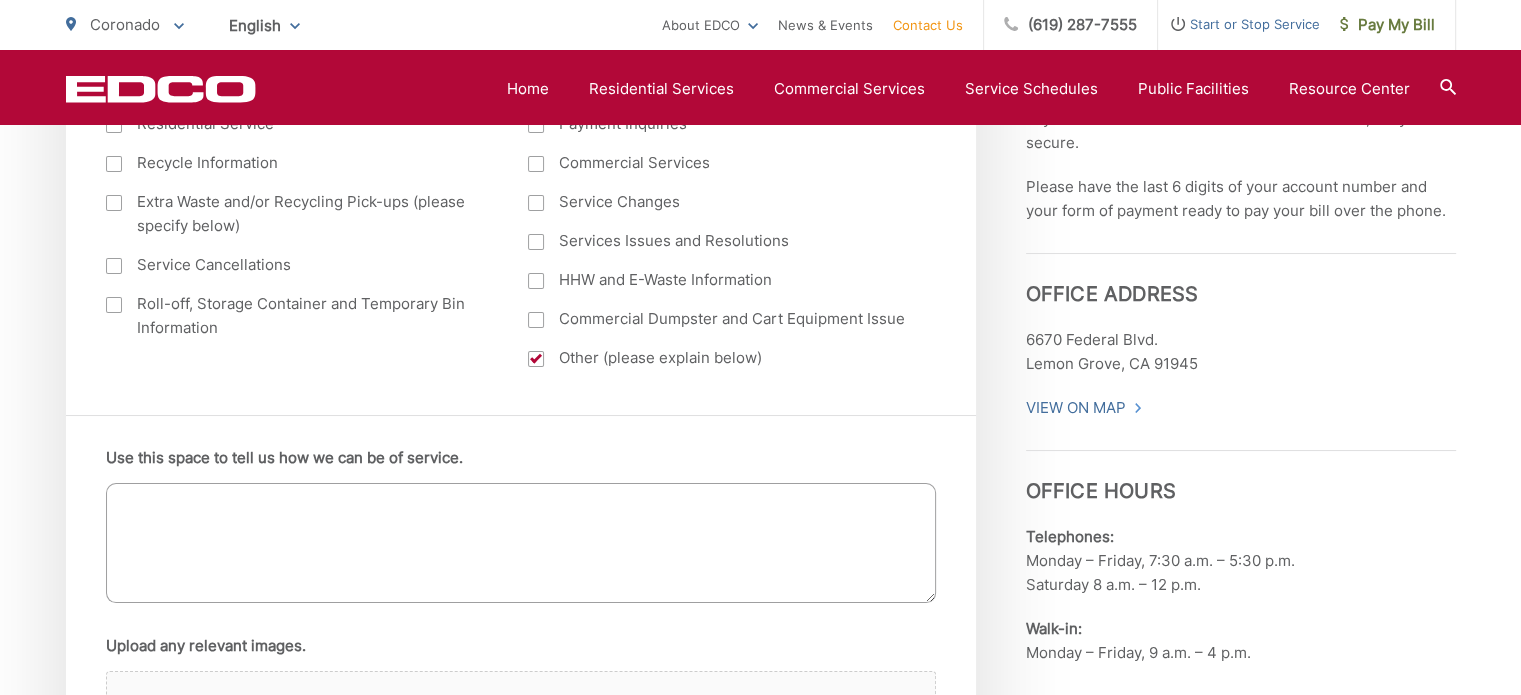click on "Use this space to tell us how we can be of service." at bounding box center (521, 543) 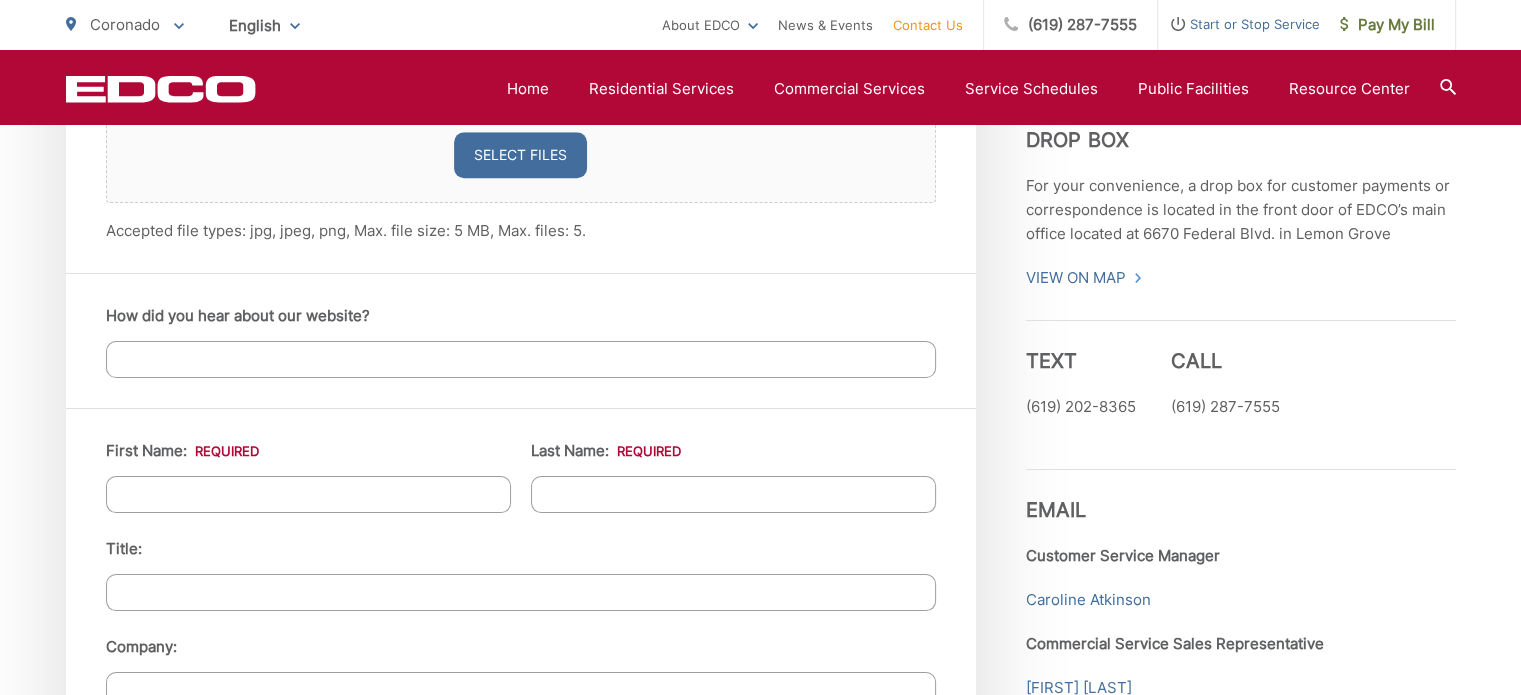 scroll, scrollTop: 1600, scrollLeft: 0, axis: vertical 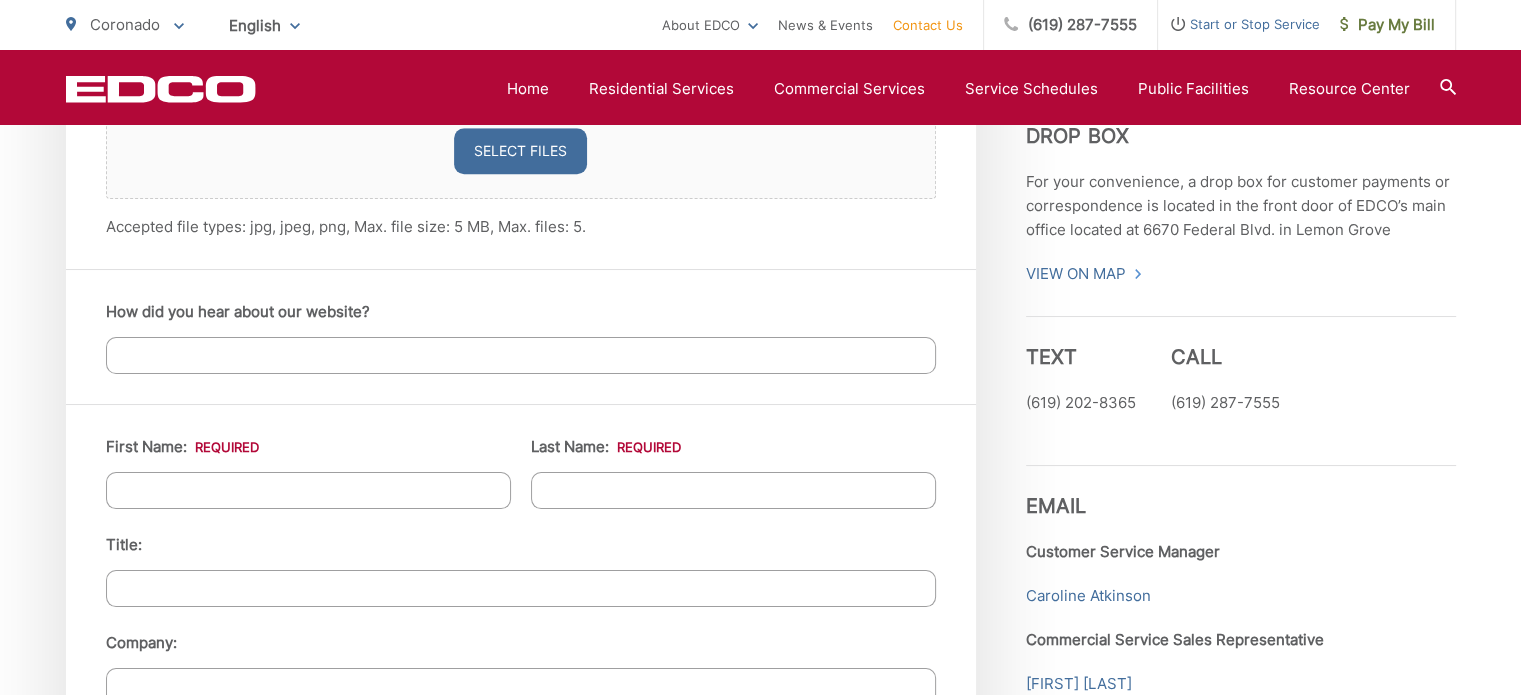 type on "I'm sorry to take up your time but I just want to tell you what a wonderful service you provide us.  My family and I are so pleased with being able to count on your trucks, drivers, office staff, etc.  I have lived in Coronado continually since 1994.  It is wonderful to know that I can rely on your company and employees.
Thank you" 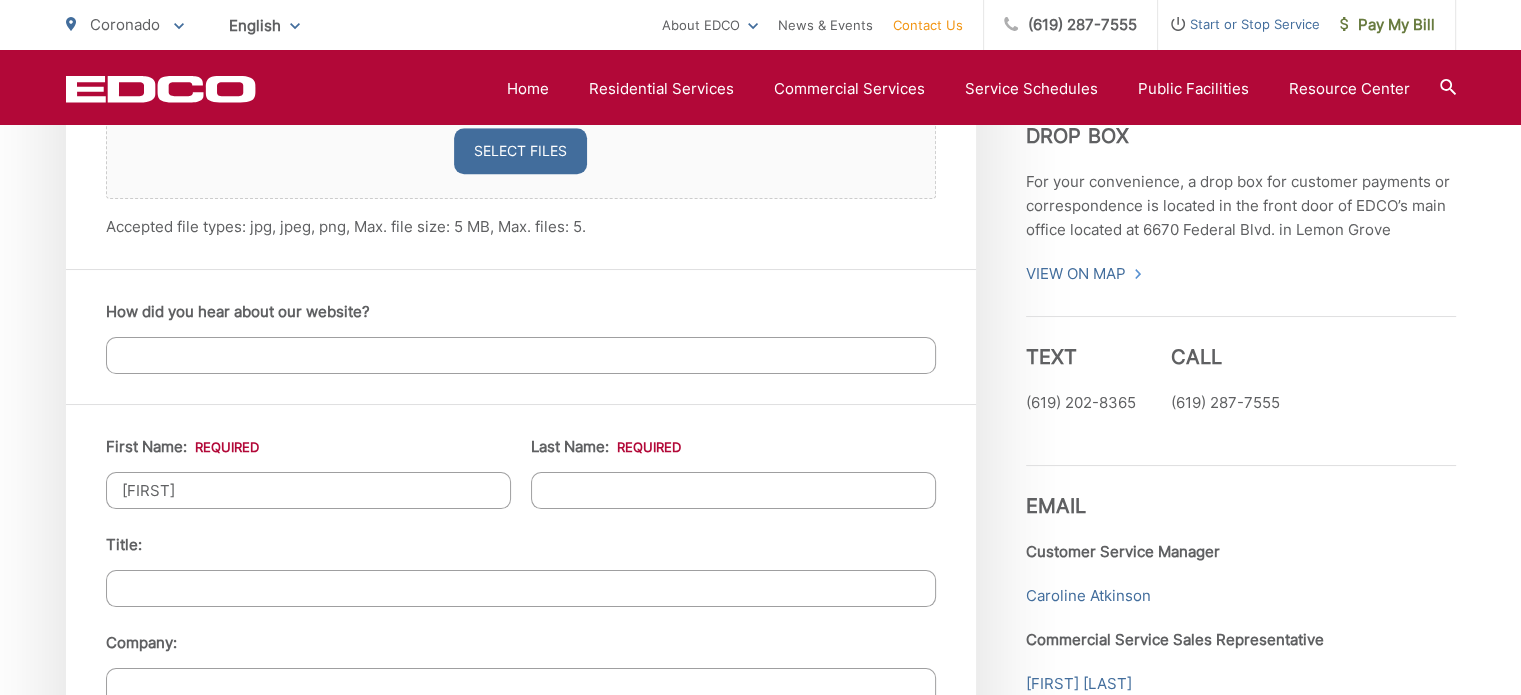 type on "Smith" 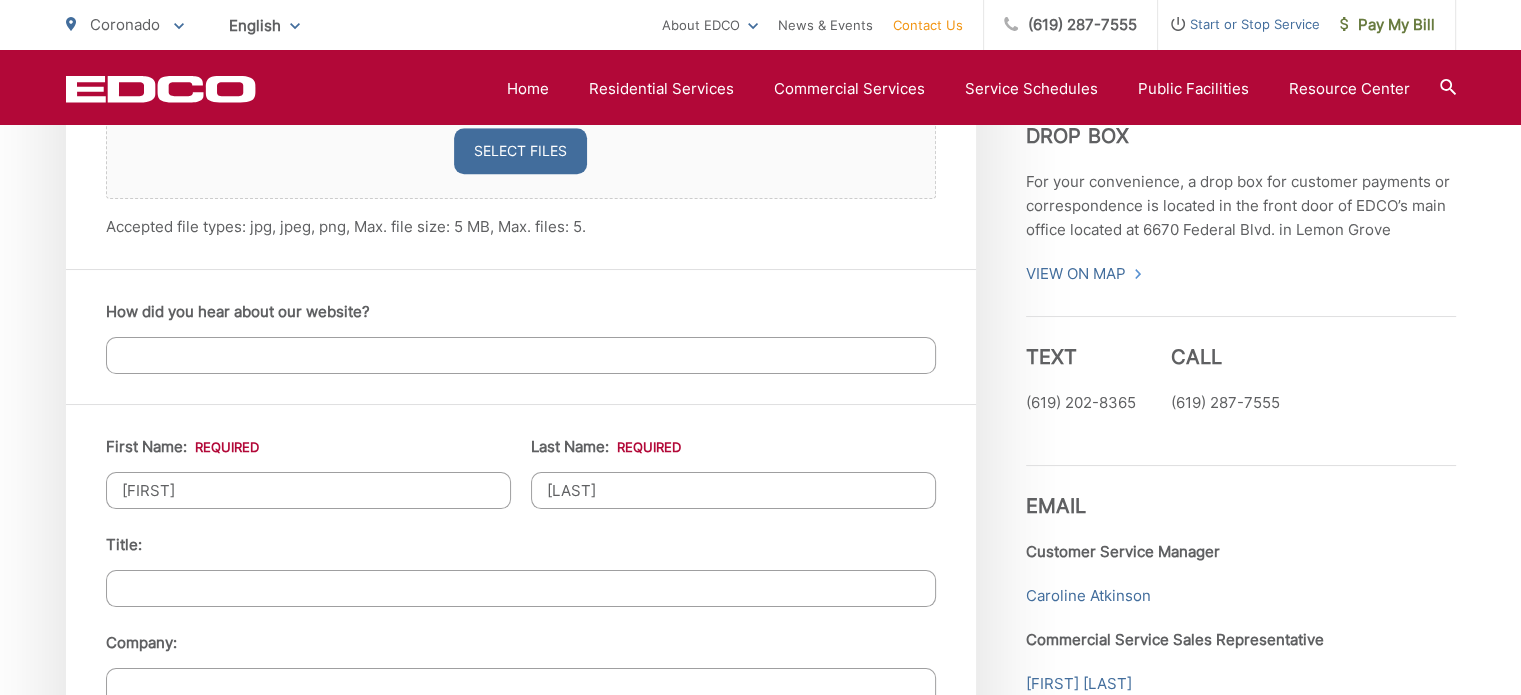 type on "Coronado" 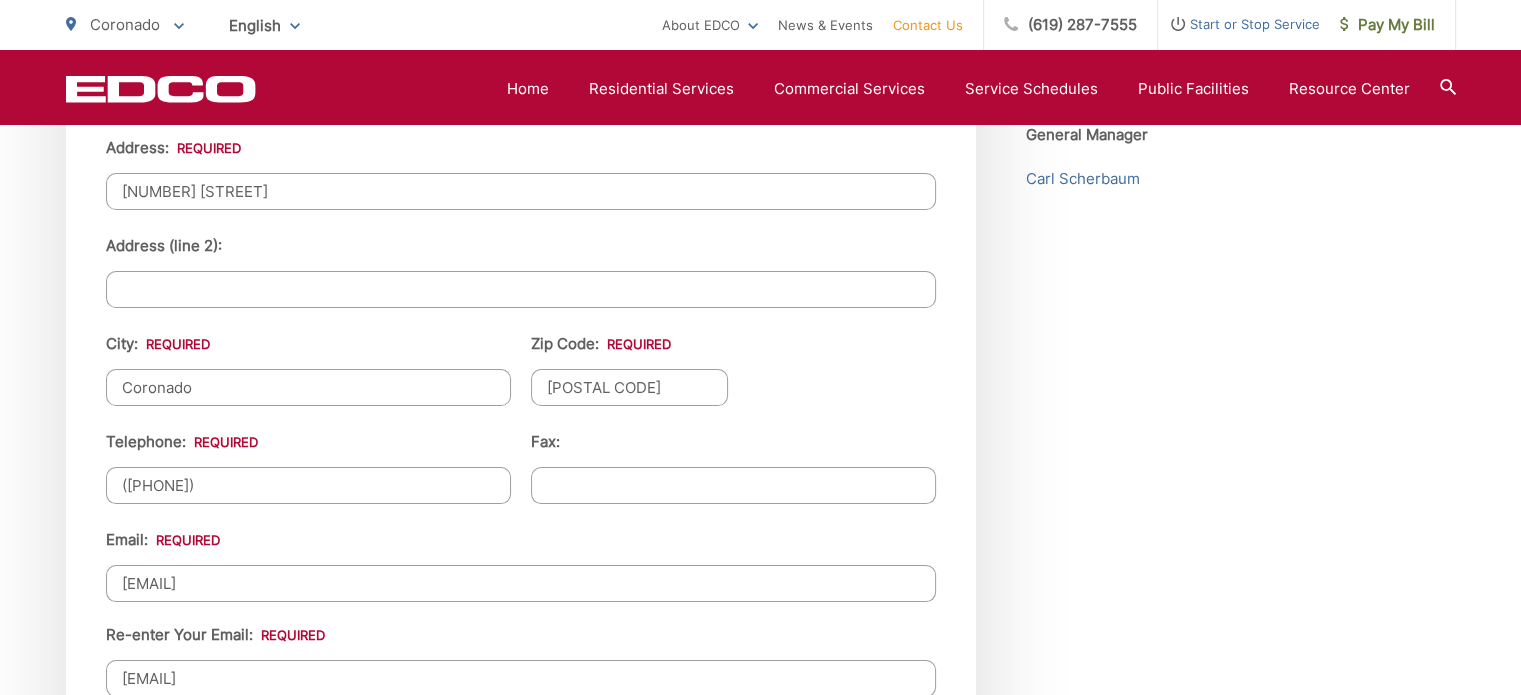 scroll, scrollTop: 2200, scrollLeft: 0, axis: vertical 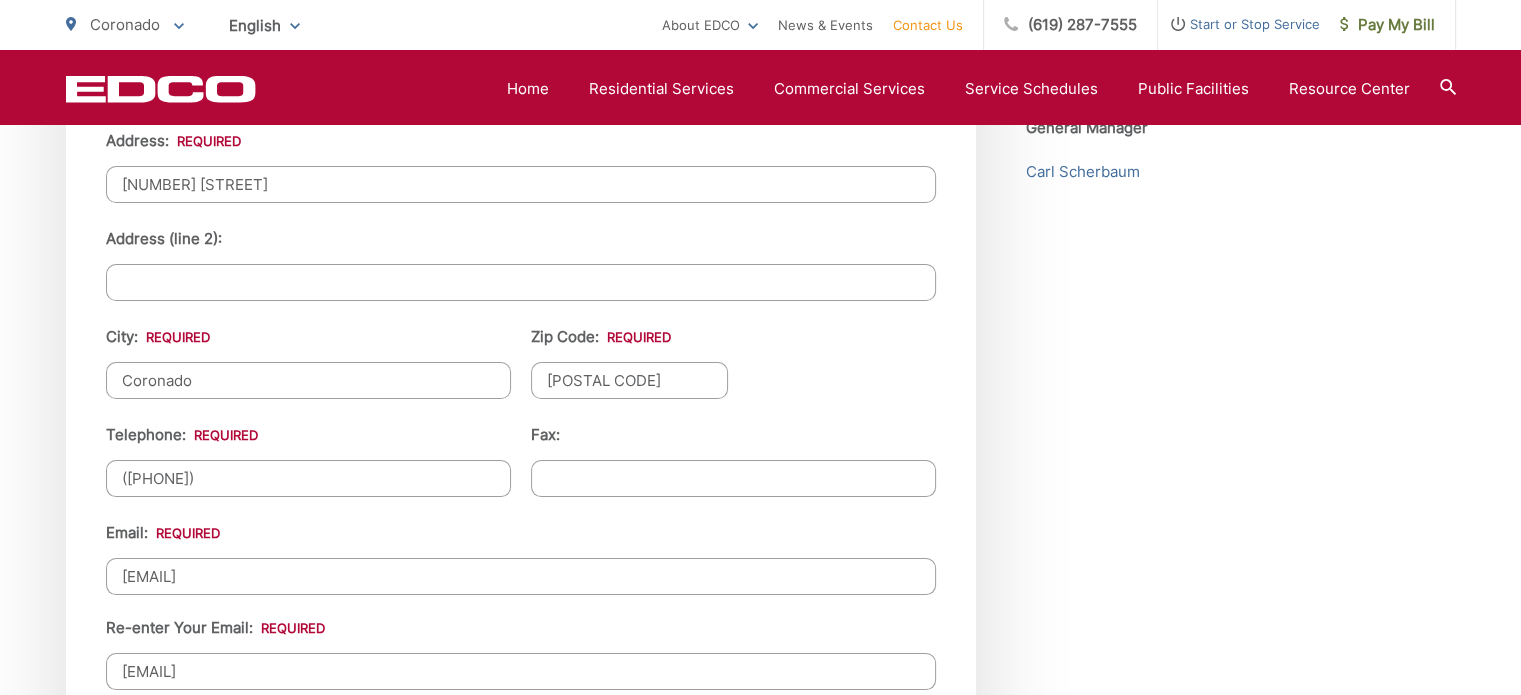 click on "basmith56.bs@gmail.com" at bounding box center (521, 576) 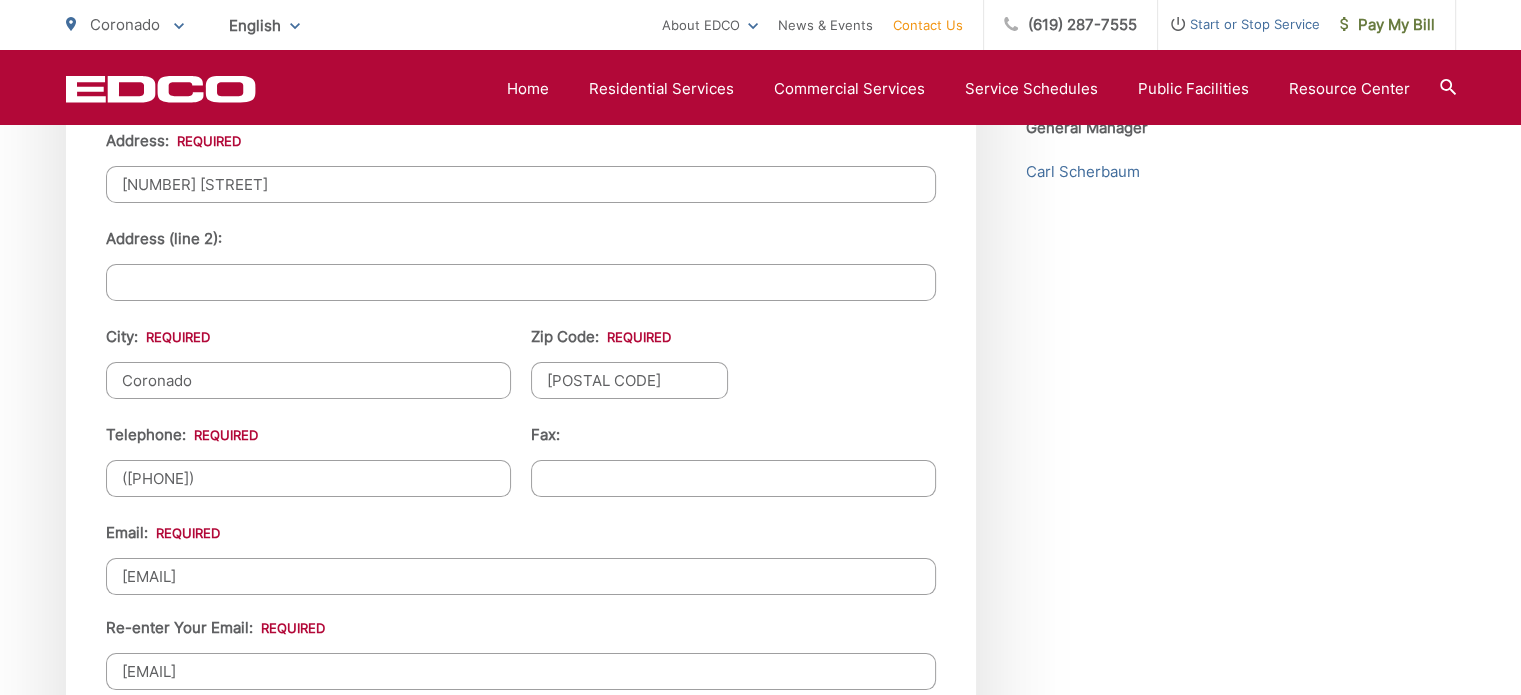 type on "basmith56@sbcglobal.net" 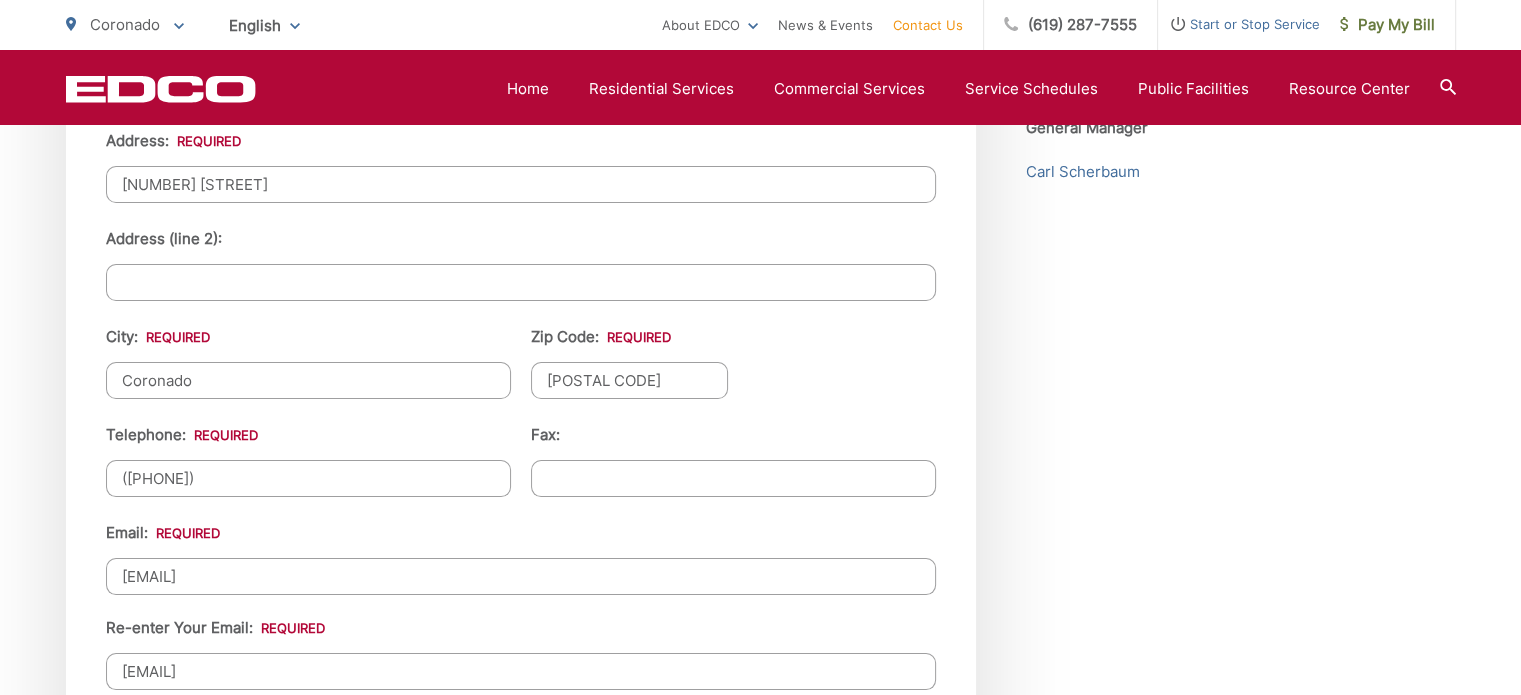 click on "basmith56.bs@gmail.com" at bounding box center [521, 671] 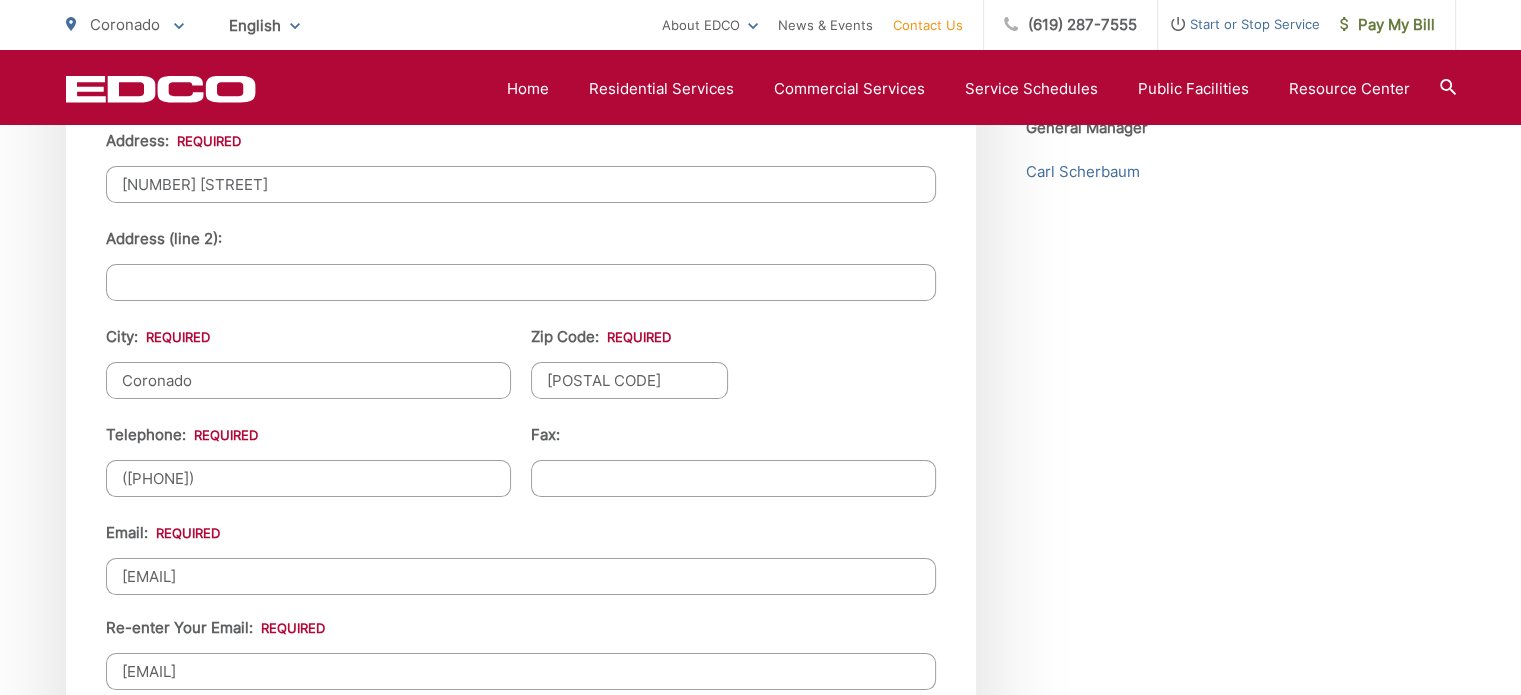 type on "basmith56@sbcglobal.net" 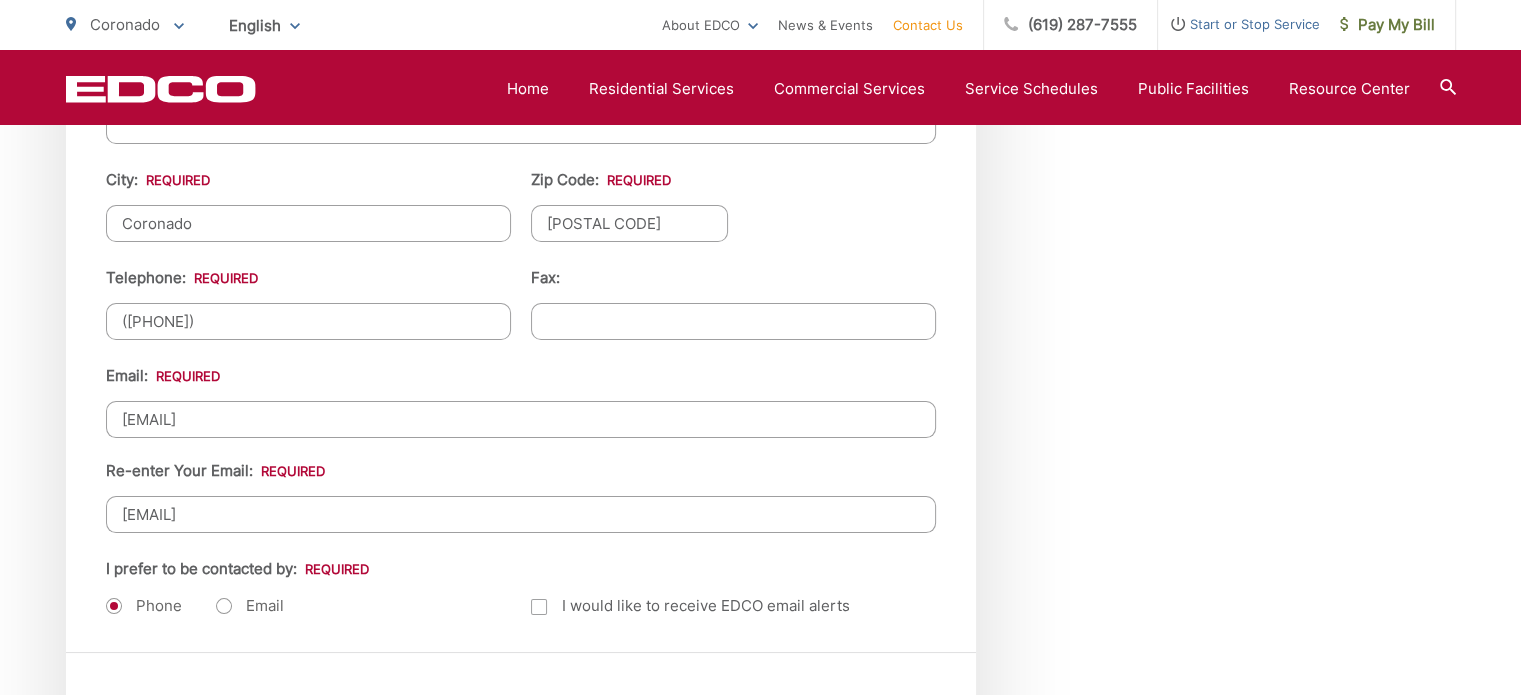 scroll, scrollTop: 2400, scrollLeft: 0, axis: vertical 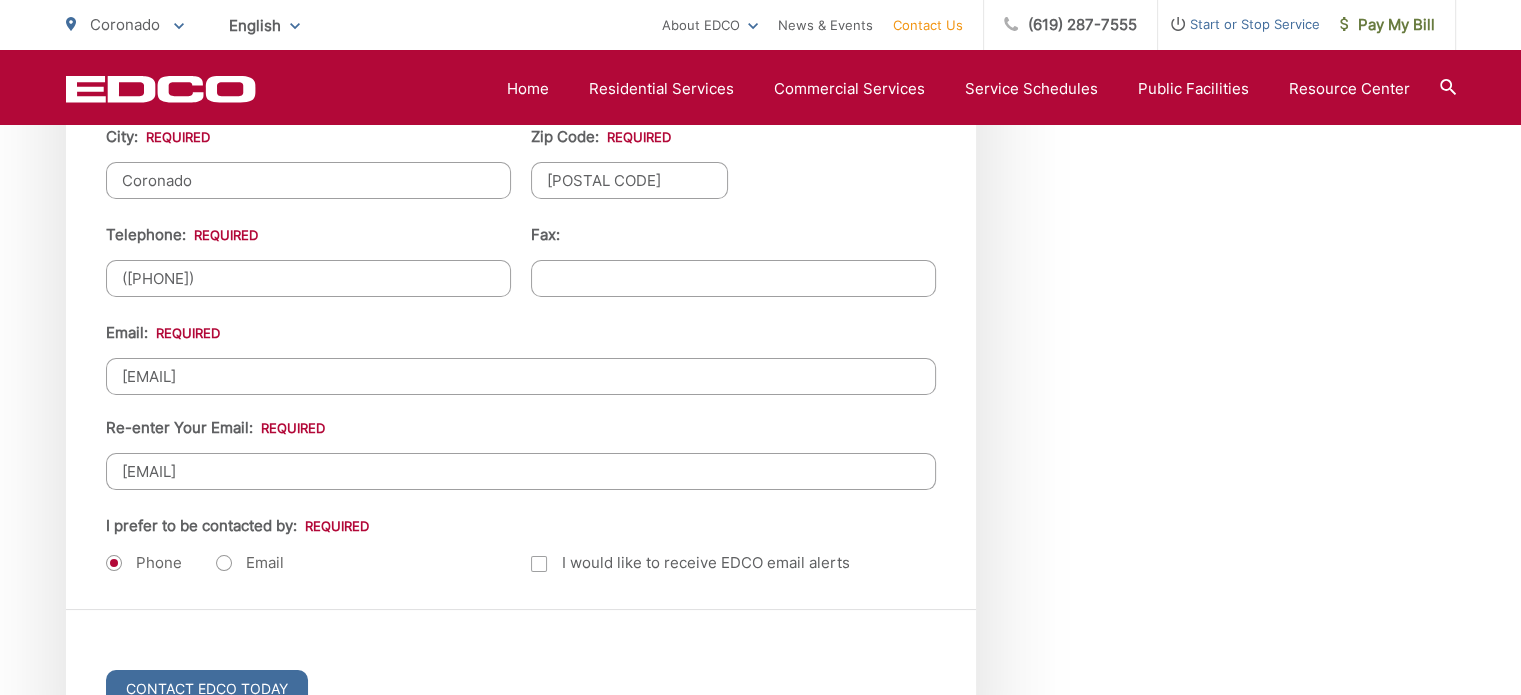 click on "Email" at bounding box center (250, 563) 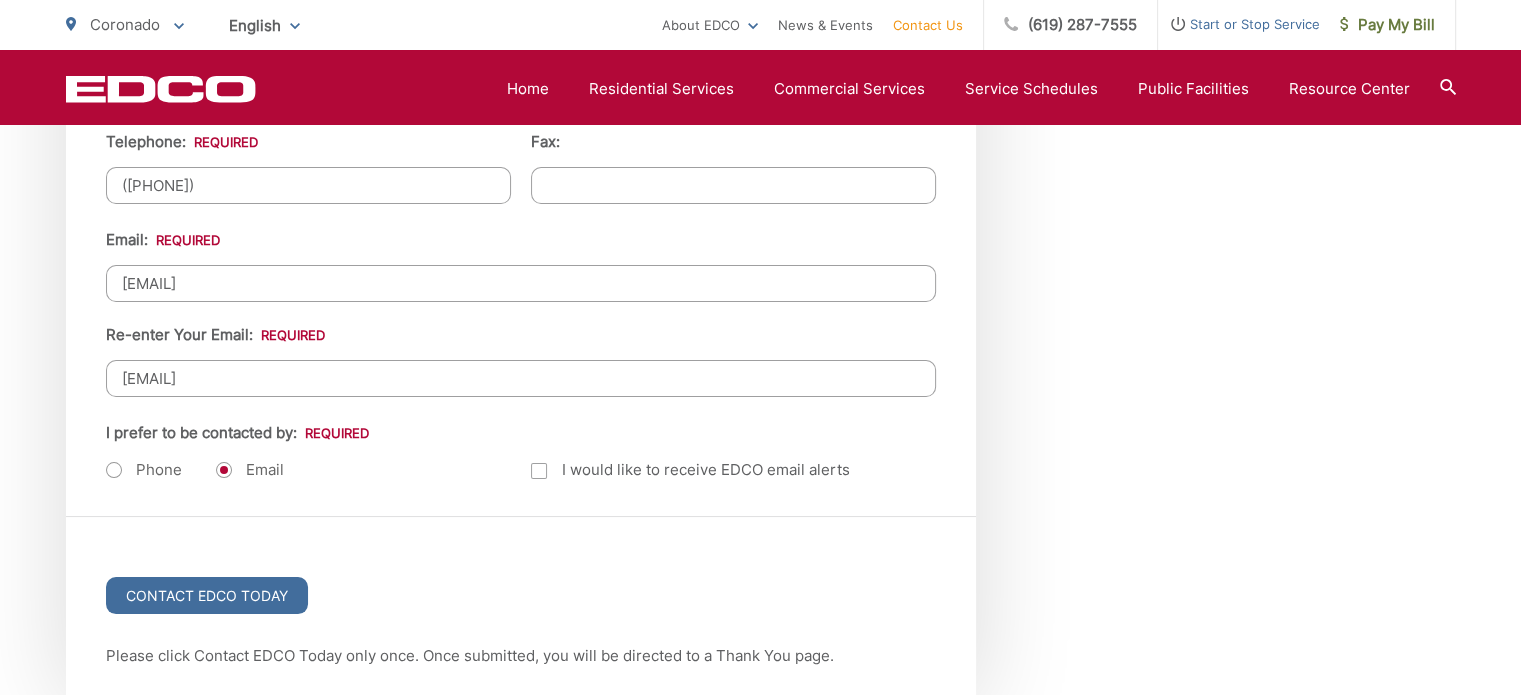 scroll, scrollTop: 2500, scrollLeft: 0, axis: vertical 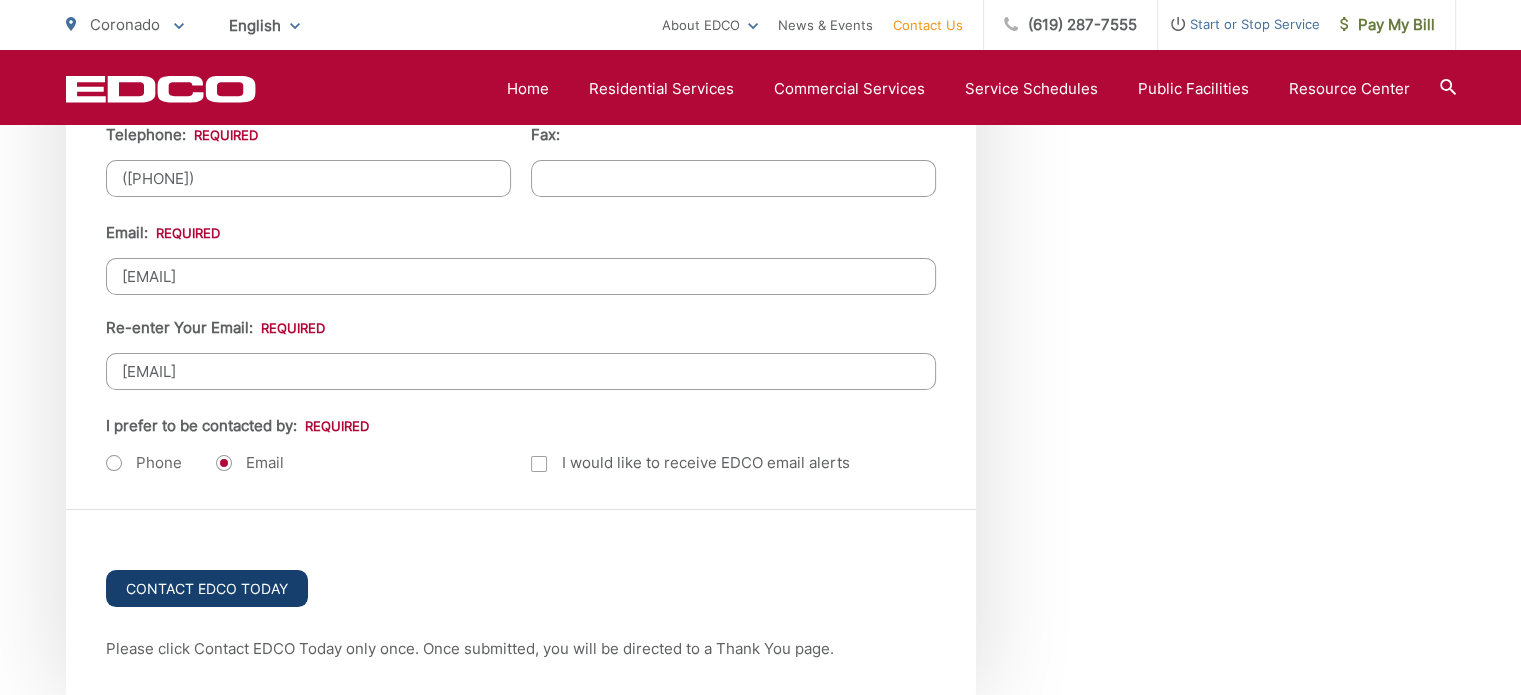 click on "Contact EDCO Today" at bounding box center [207, 588] 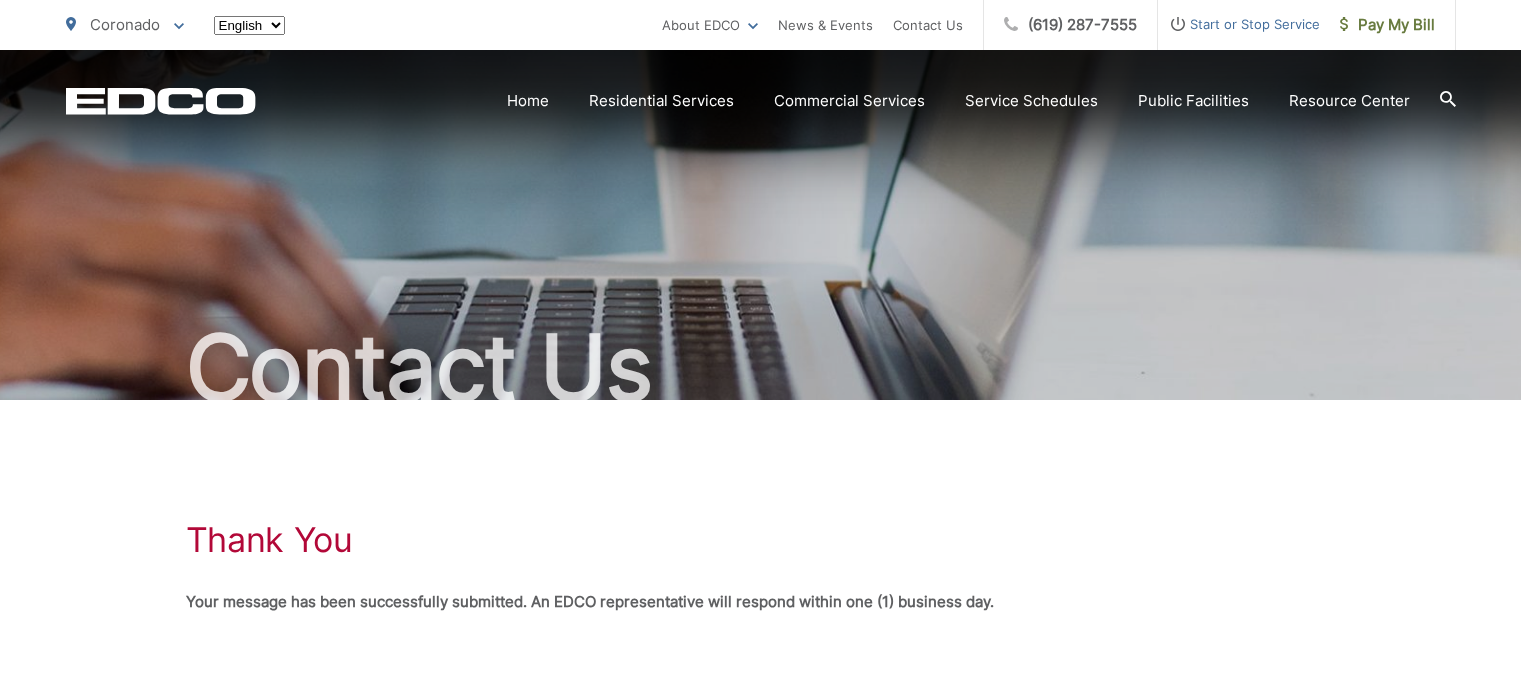 scroll, scrollTop: 0, scrollLeft: 0, axis: both 